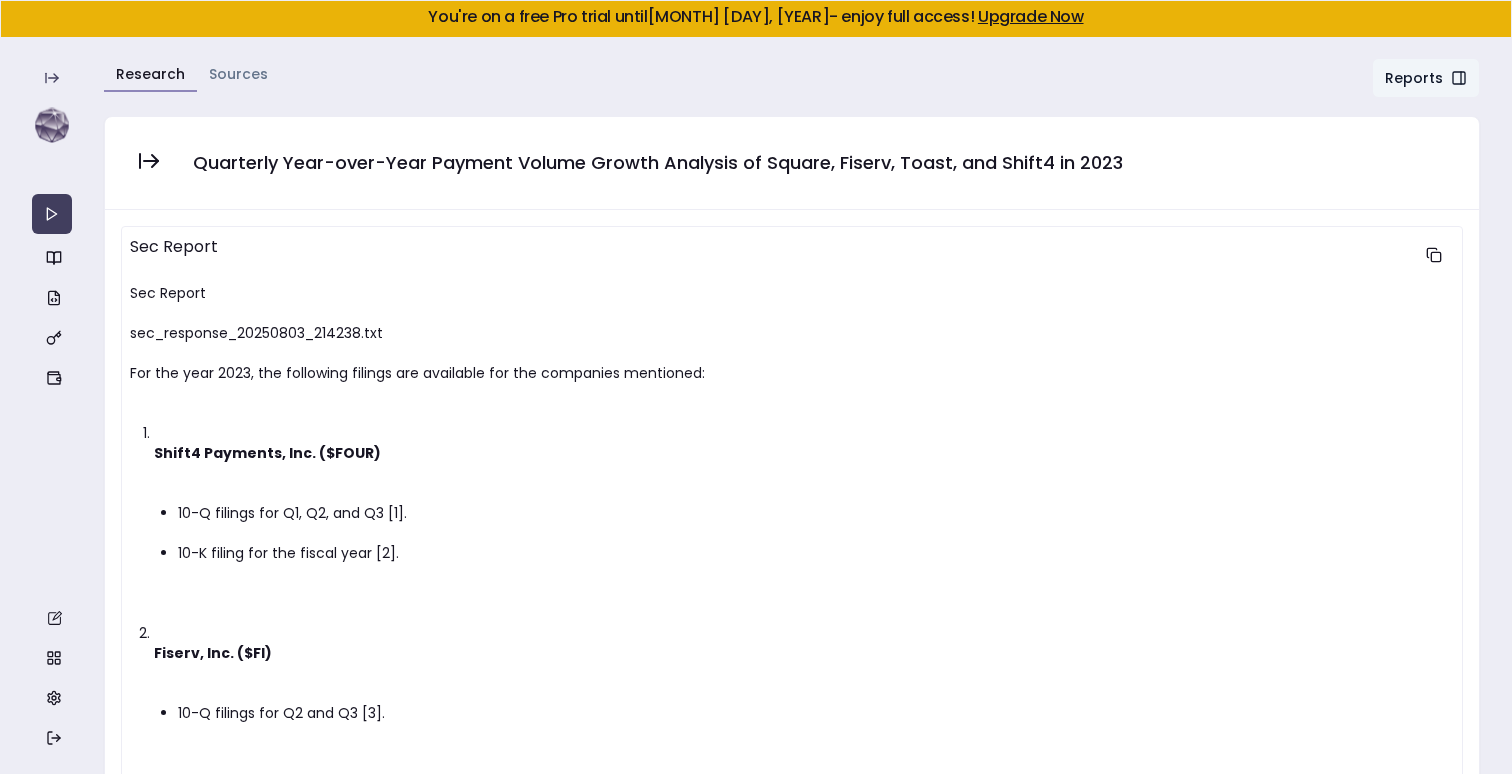 scroll, scrollTop: 17, scrollLeft: 0, axis: vertical 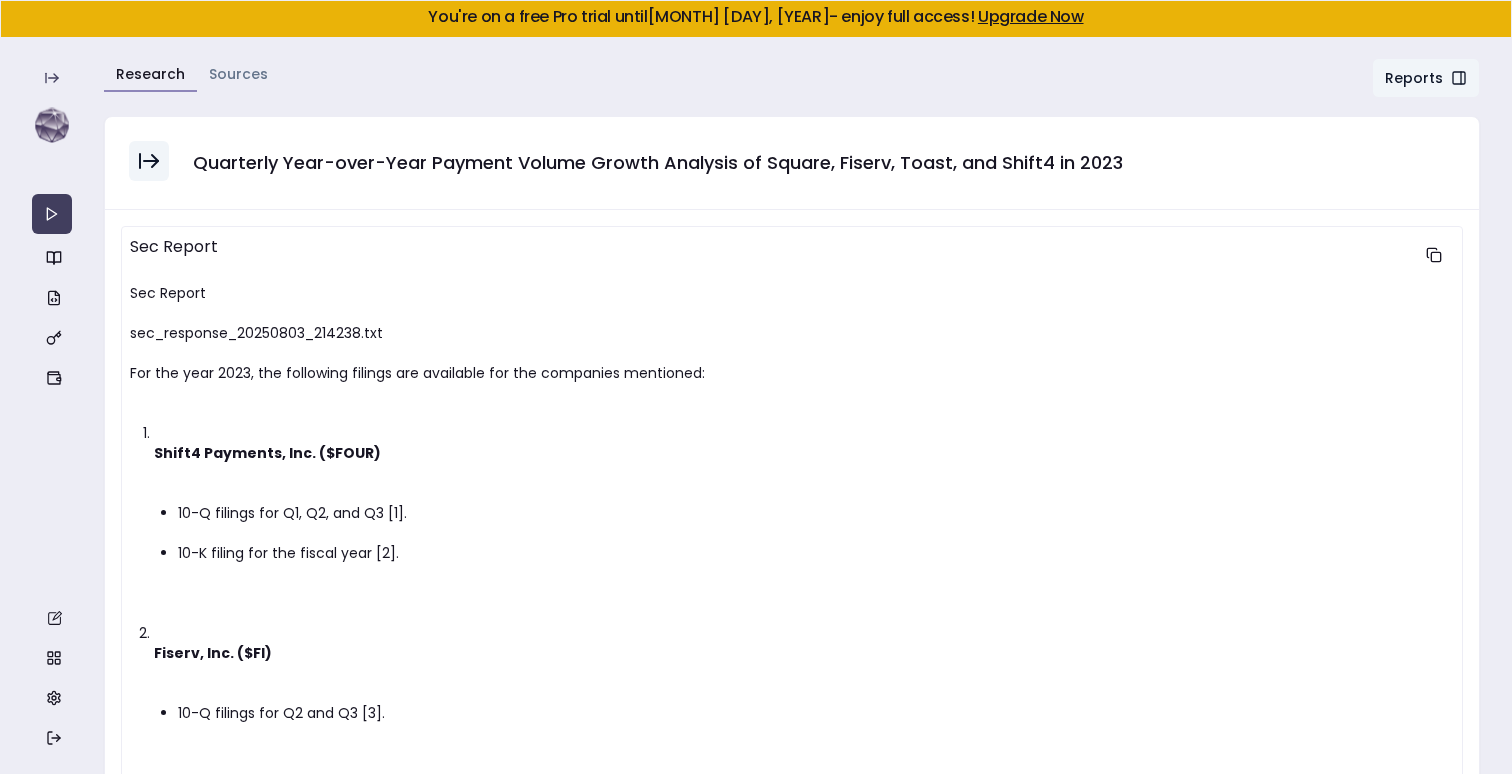 click at bounding box center [149, 161] 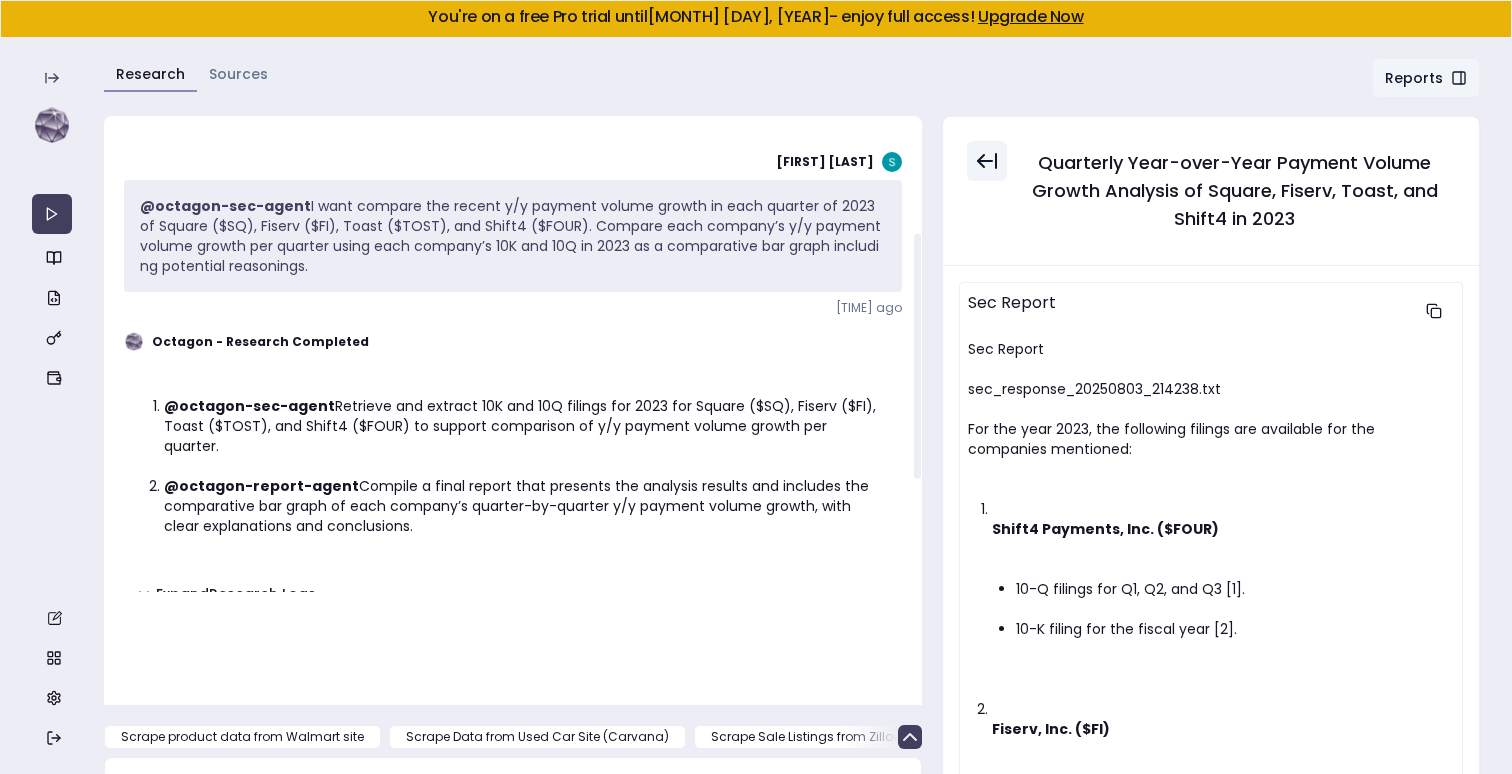 scroll, scrollTop: 217, scrollLeft: 0, axis: vertical 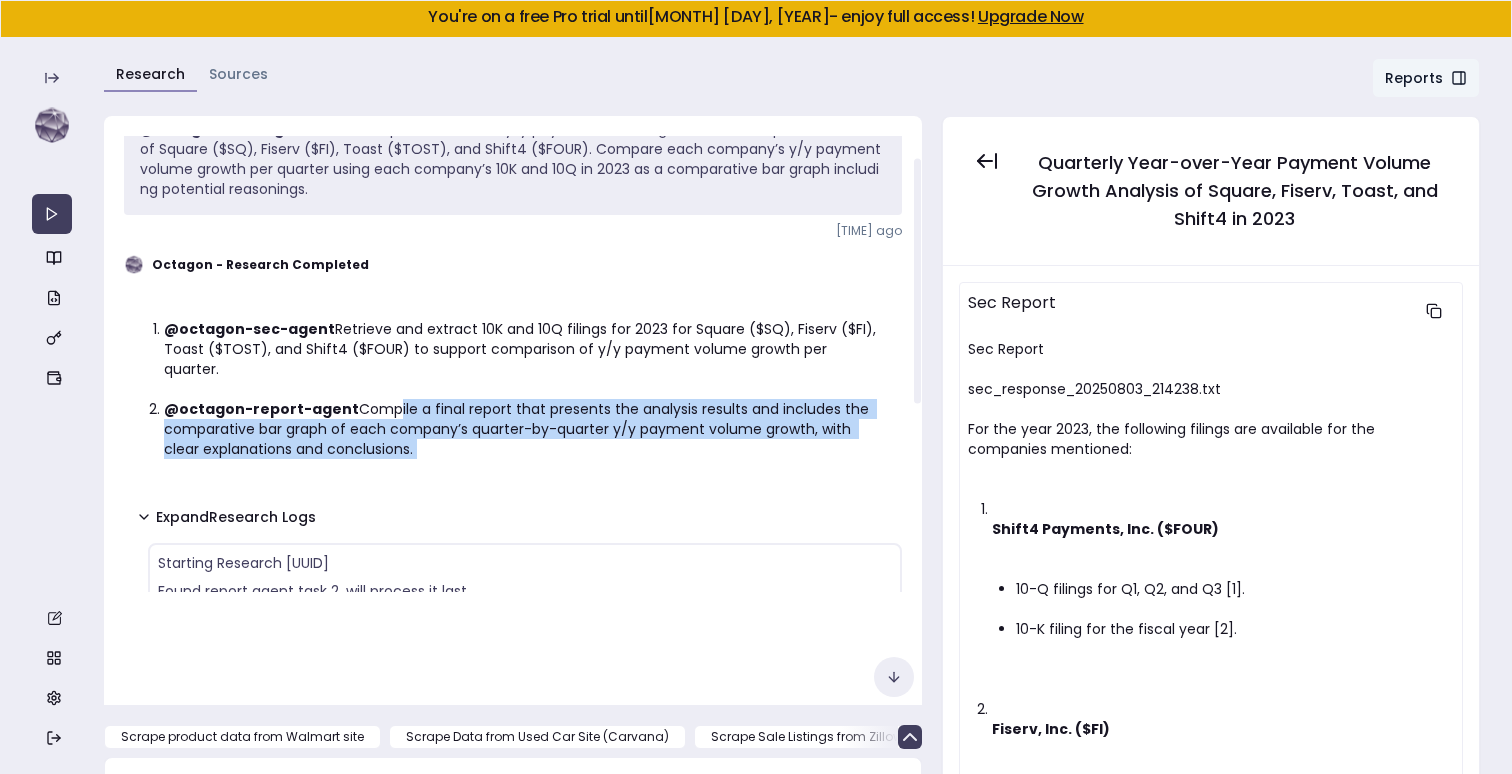 drag, startPoint x: 377, startPoint y: 382, endPoint x: 404, endPoint y: 439, distance: 63.07139 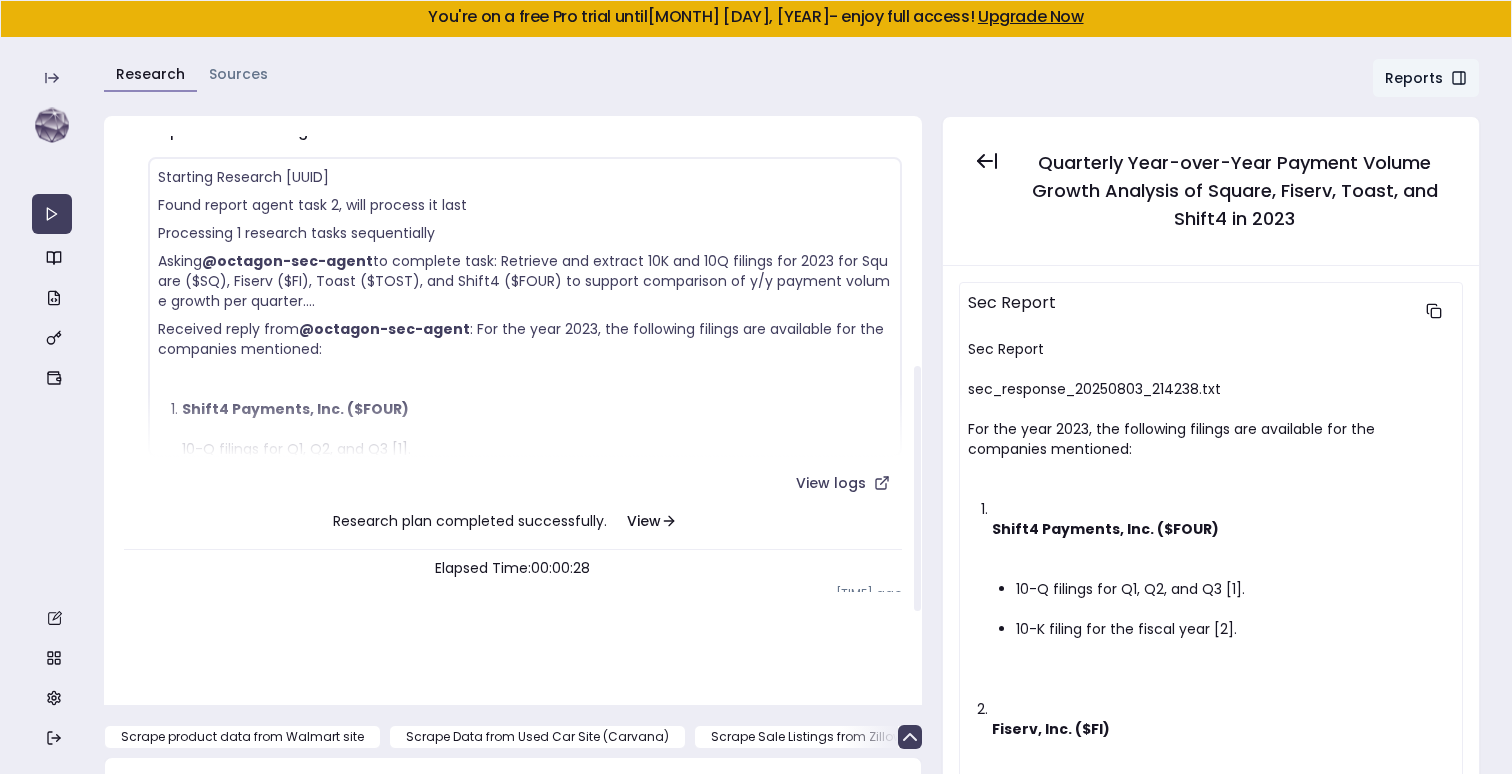 scroll, scrollTop: 463, scrollLeft: 0, axis: vertical 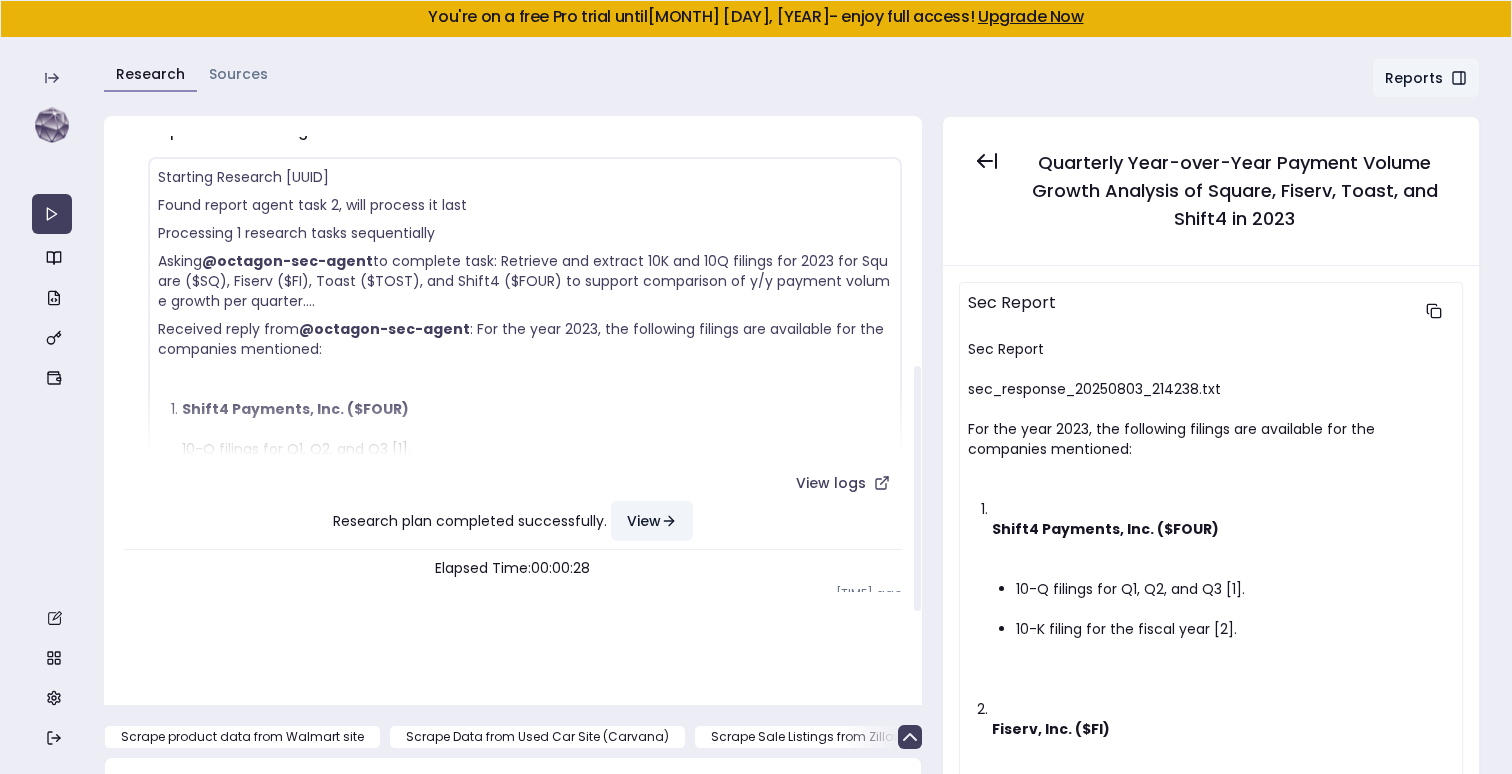 drag, startPoint x: 649, startPoint y: 497, endPoint x: 652, endPoint y: 519, distance: 22.203604 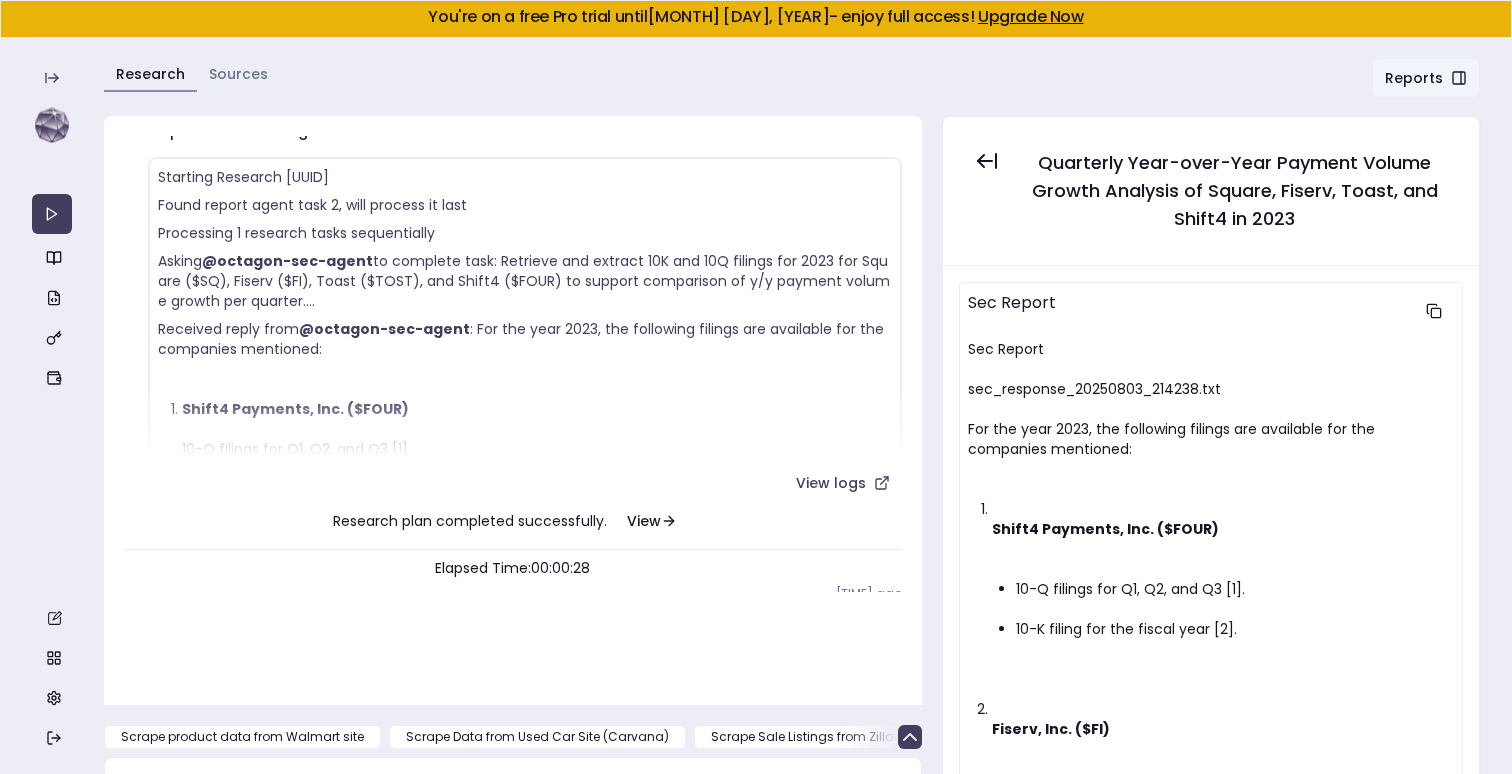 scroll, scrollTop: 73, scrollLeft: 0, axis: vertical 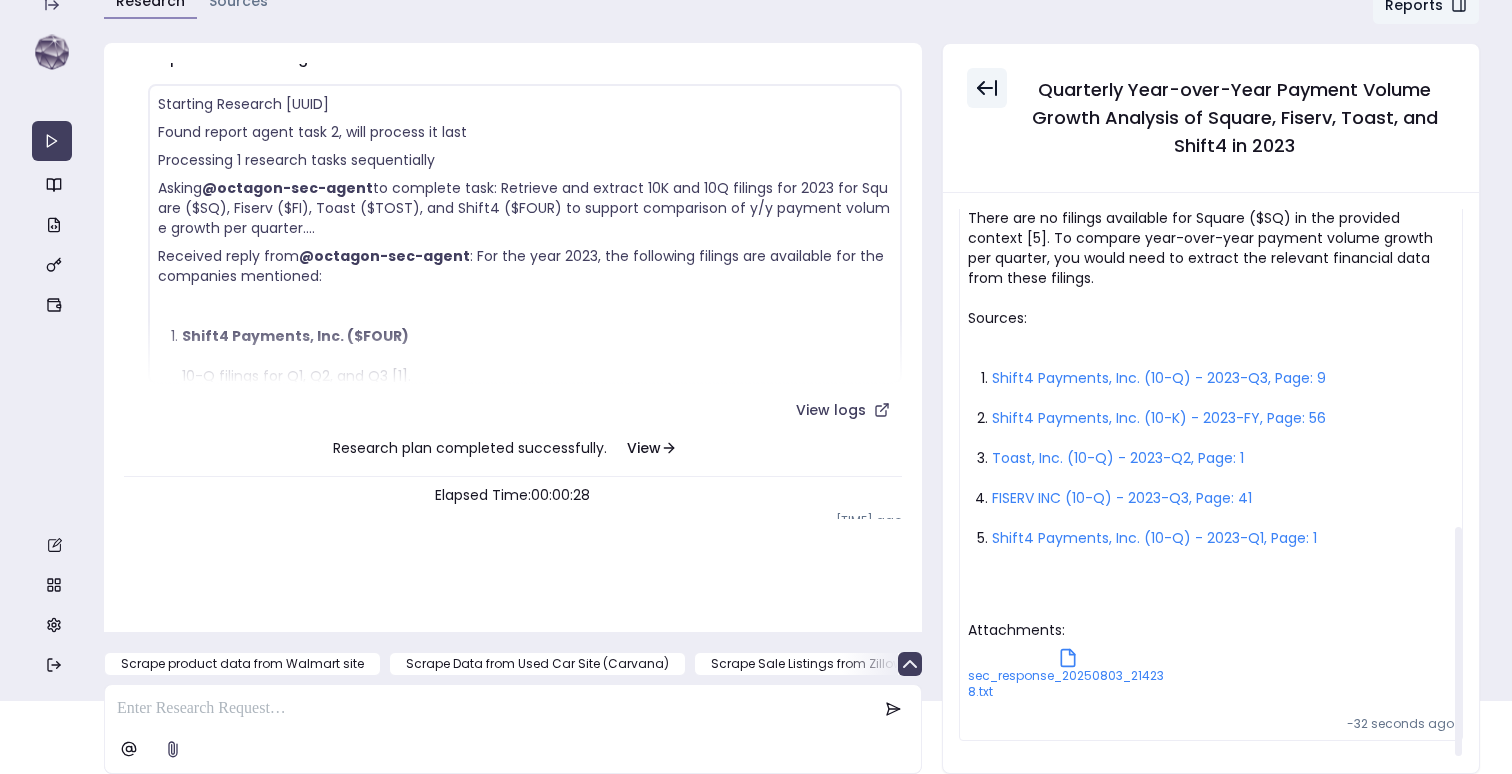 click at bounding box center (987, 88) 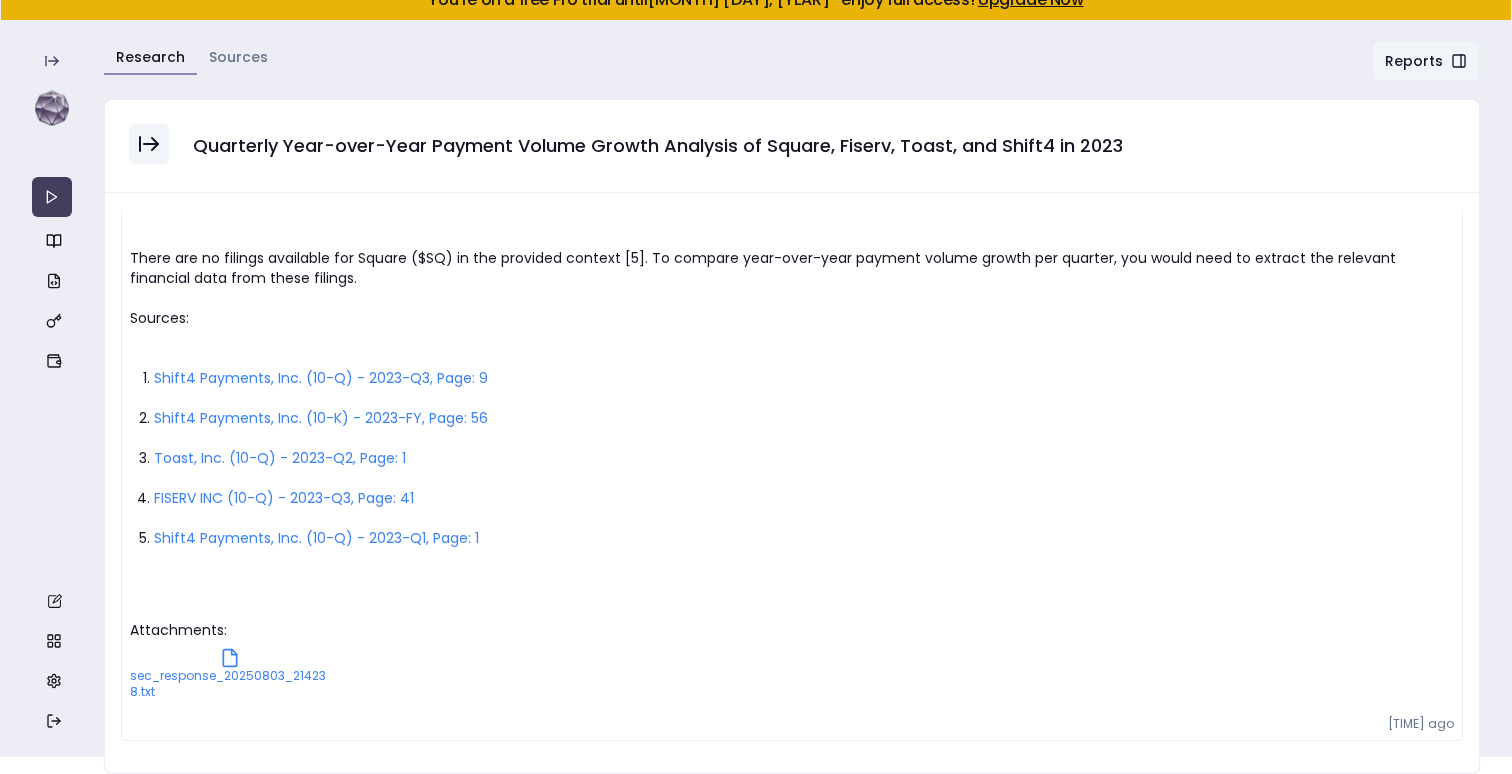scroll, scrollTop: 17, scrollLeft: 0, axis: vertical 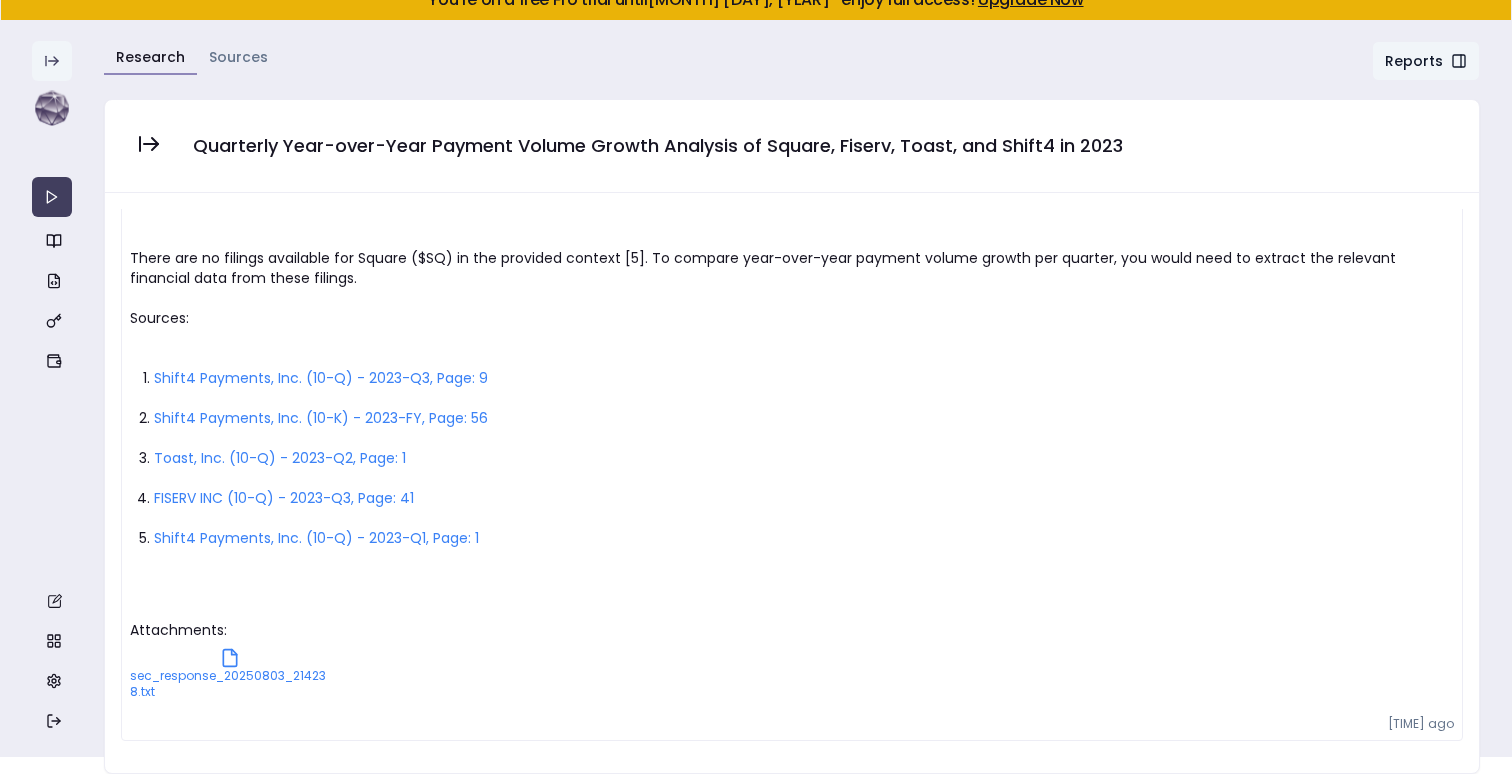 click at bounding box center (52, 61) 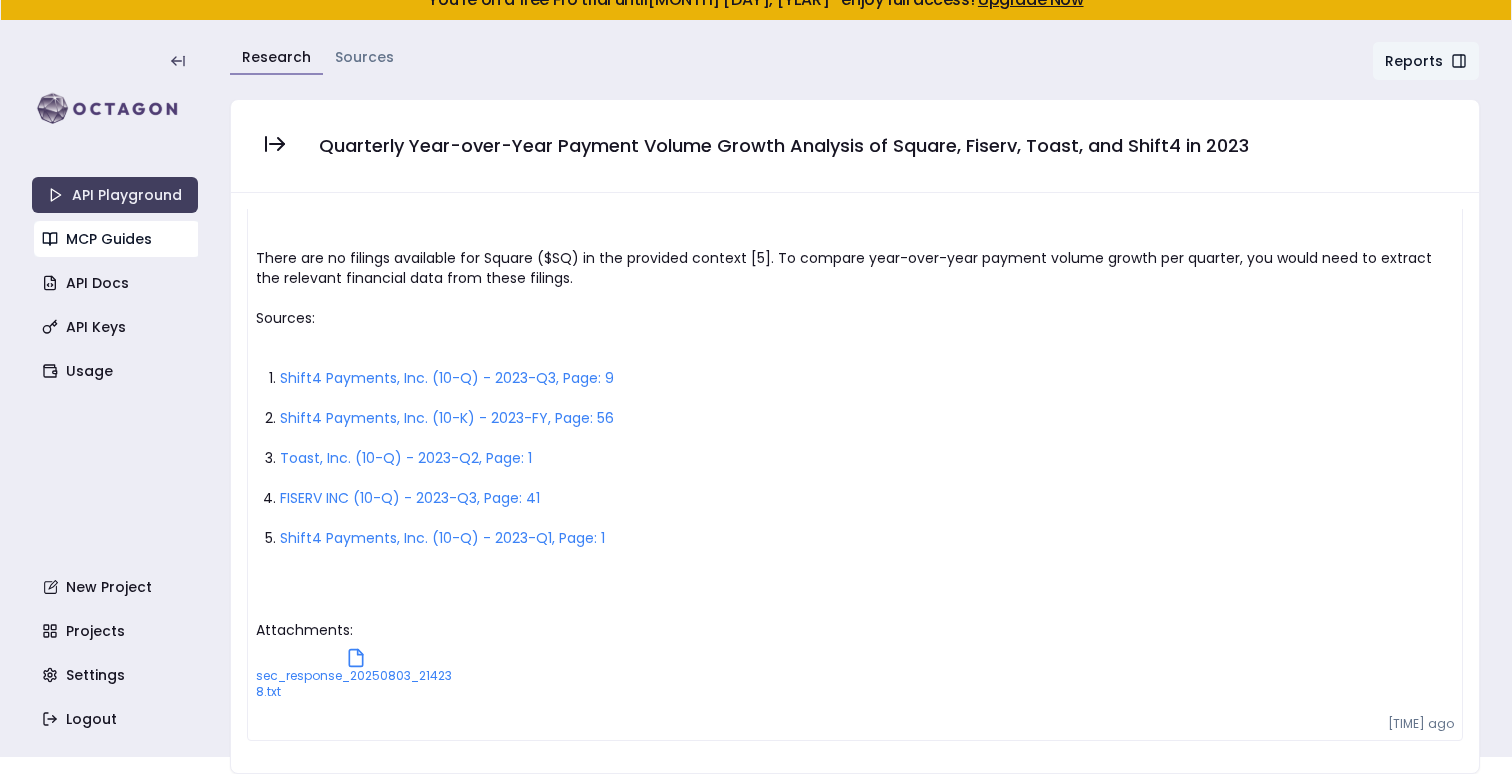 click on "MCP Guides" at bounding box center (117, 239) 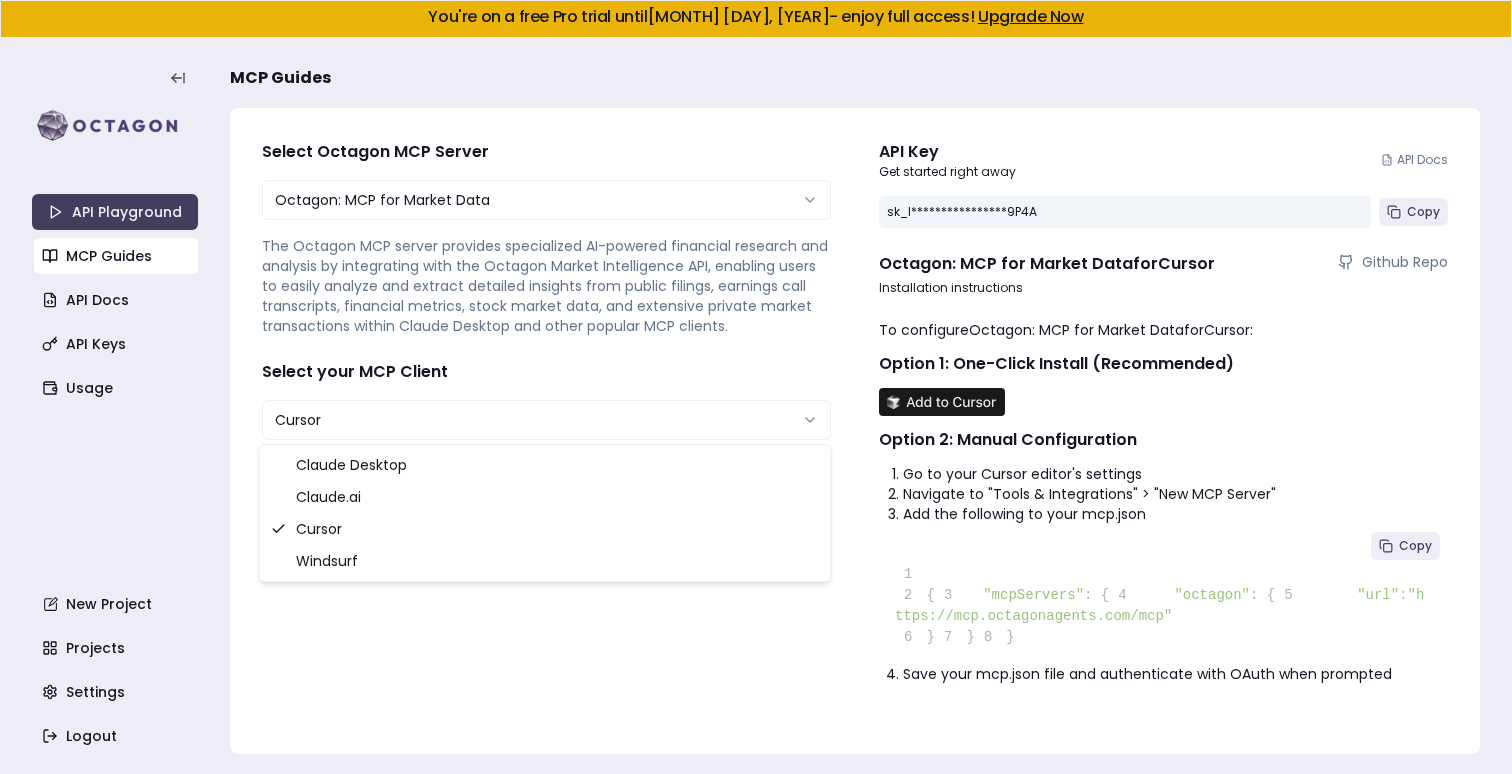 click on "**********" at bounding box center (756, 387) 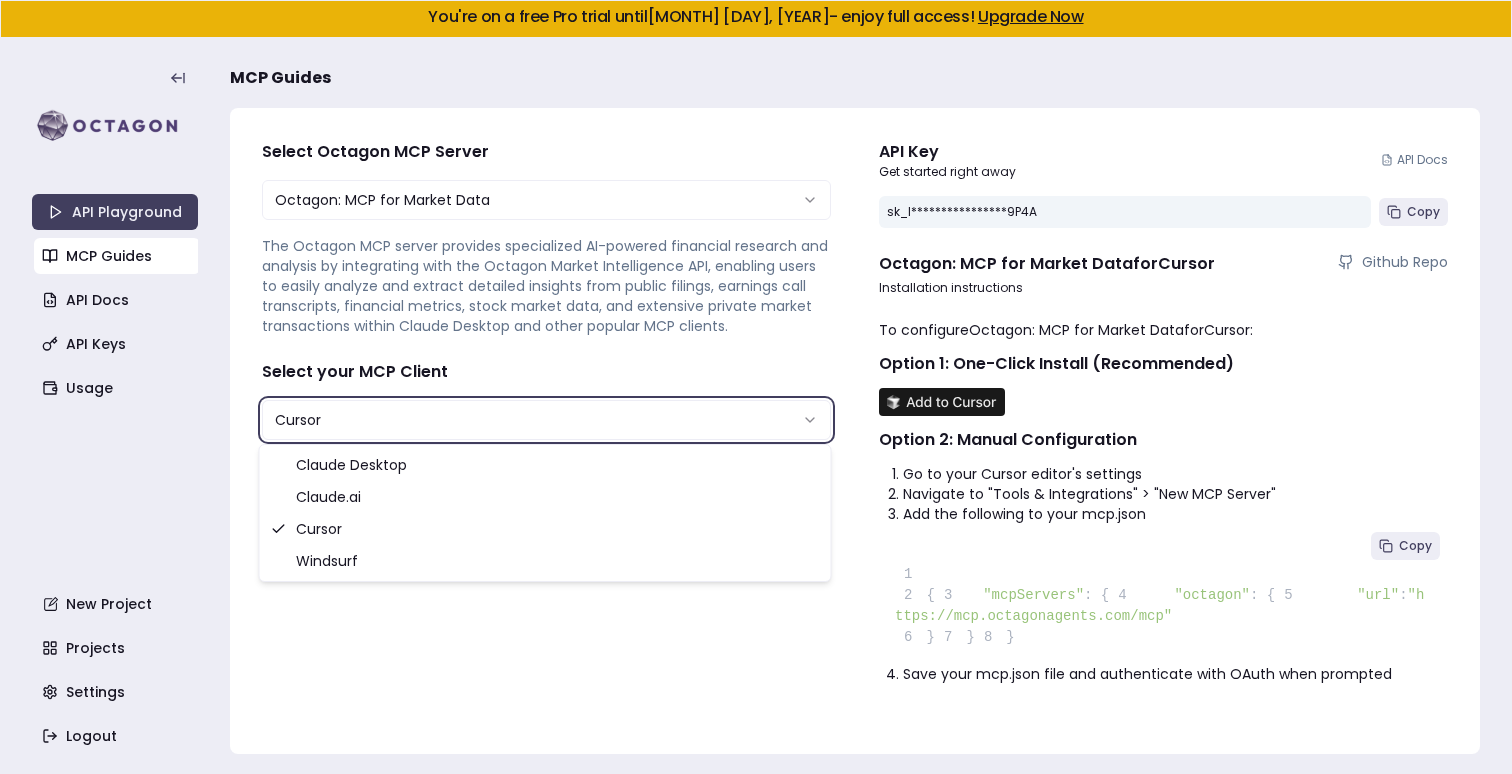 click on "**********" at bounding box center (756, 387) 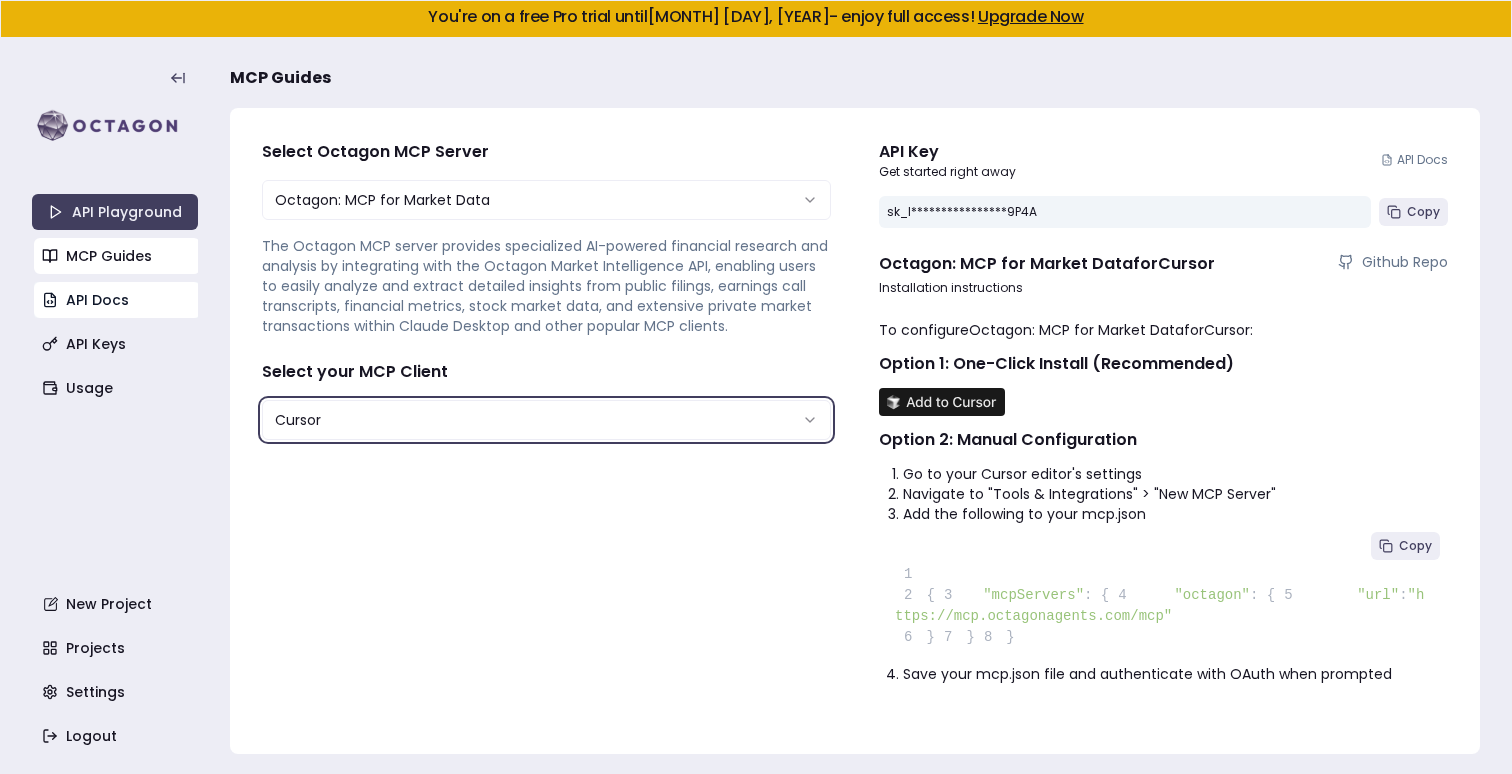 click on "API Docs" at bounding box center [117, 300] 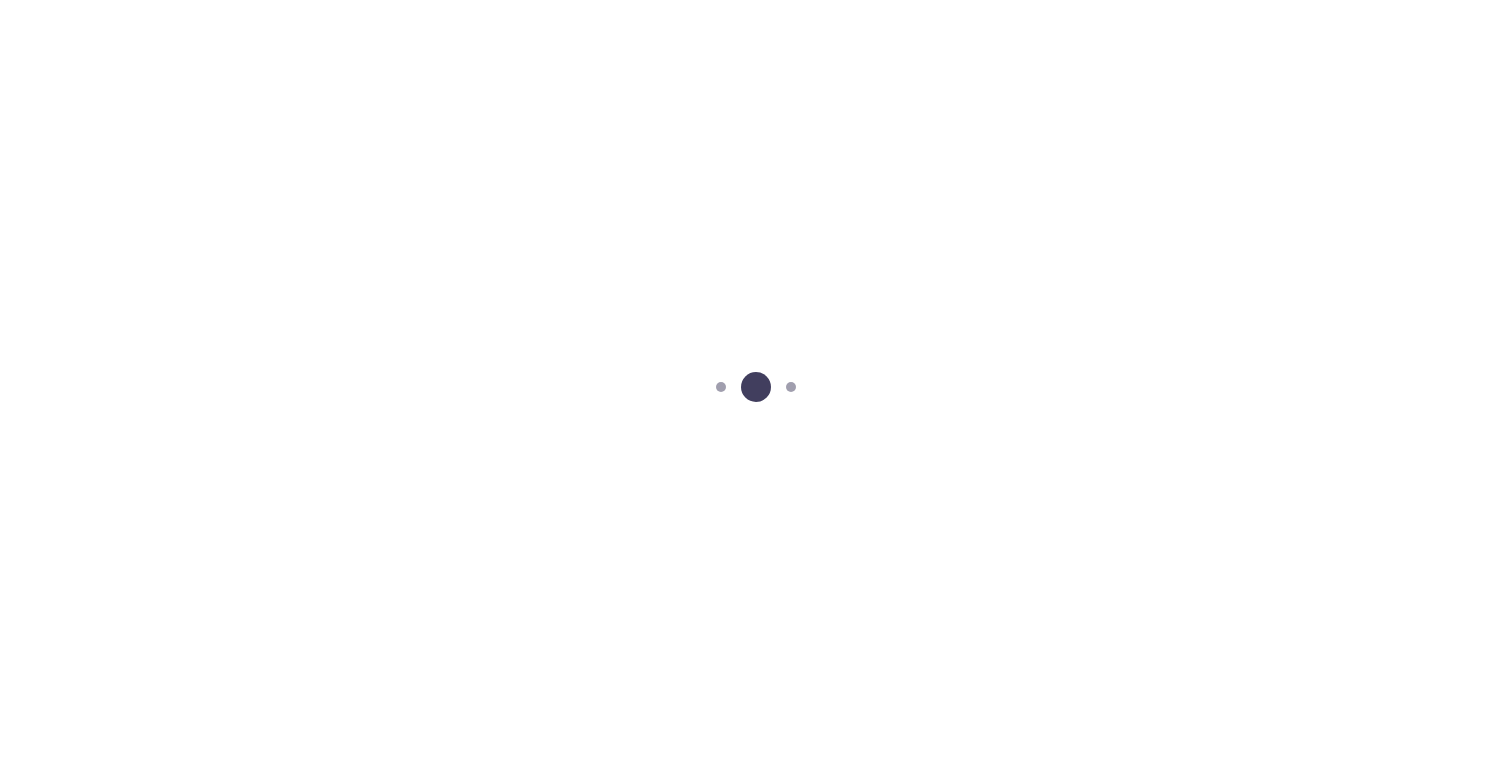 scroll, scrollTop: 0, scrollLeft: 0, axis: both 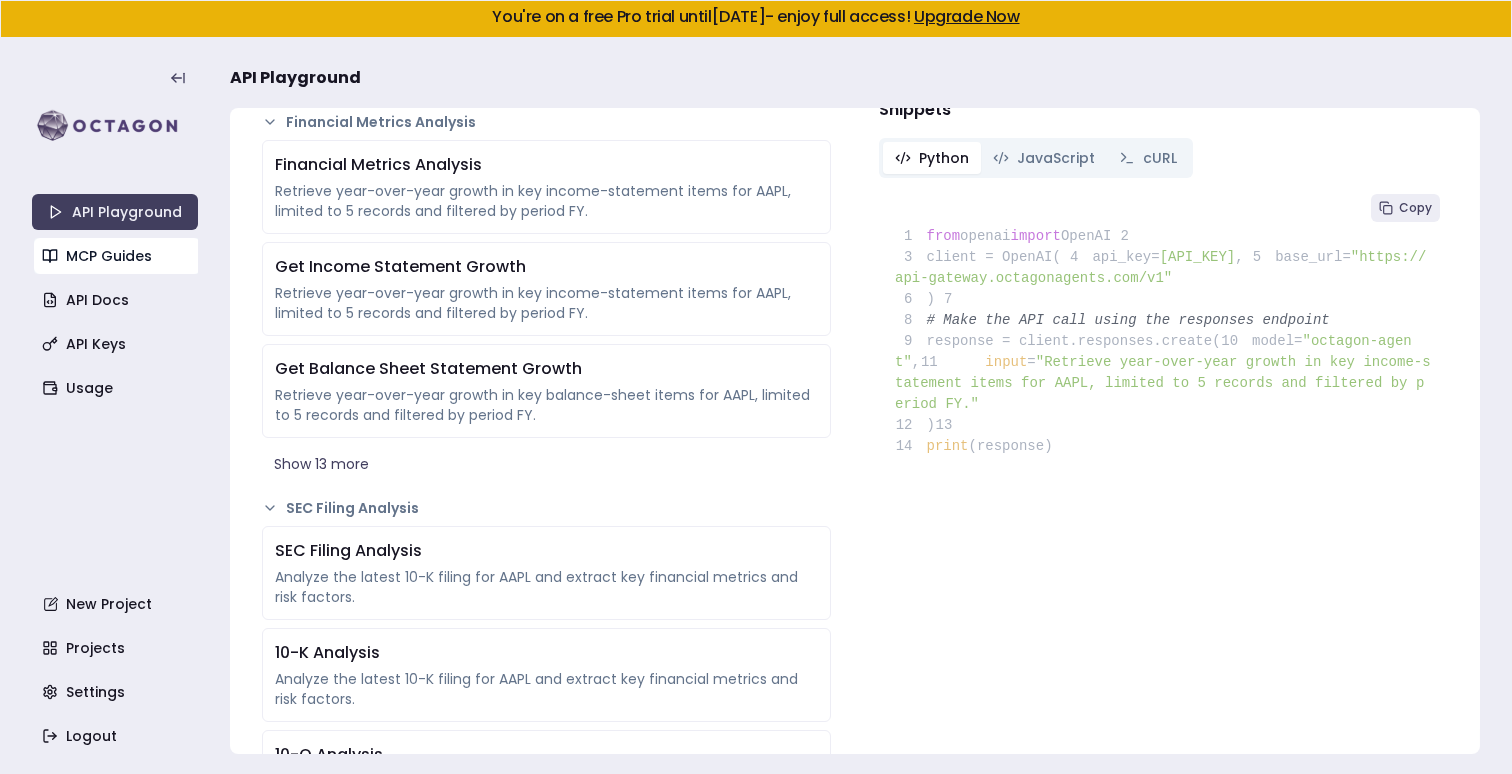 click on "MCP Guides" at bounding box center (117, 256) 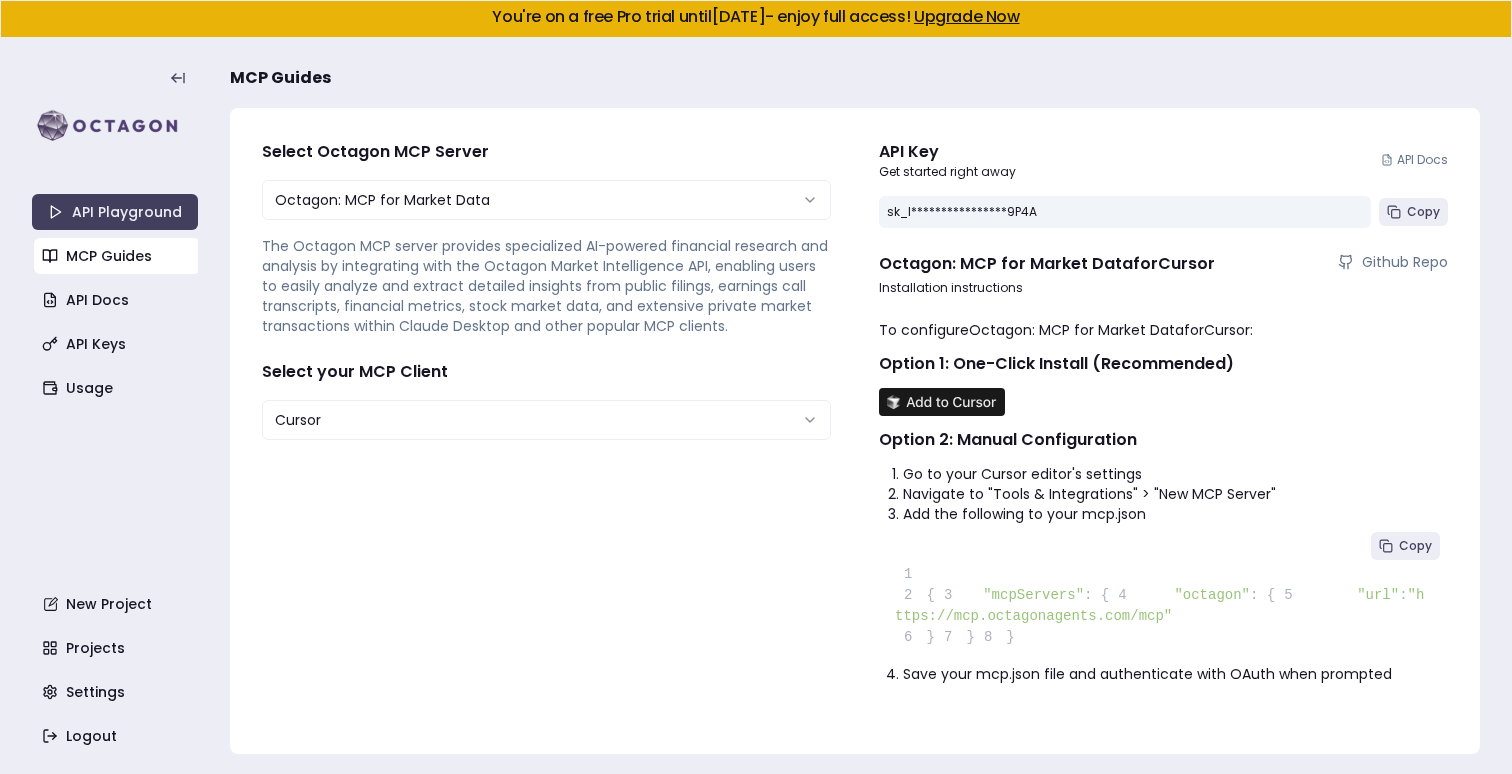 click on "**********" at bounding box center (546, 238) 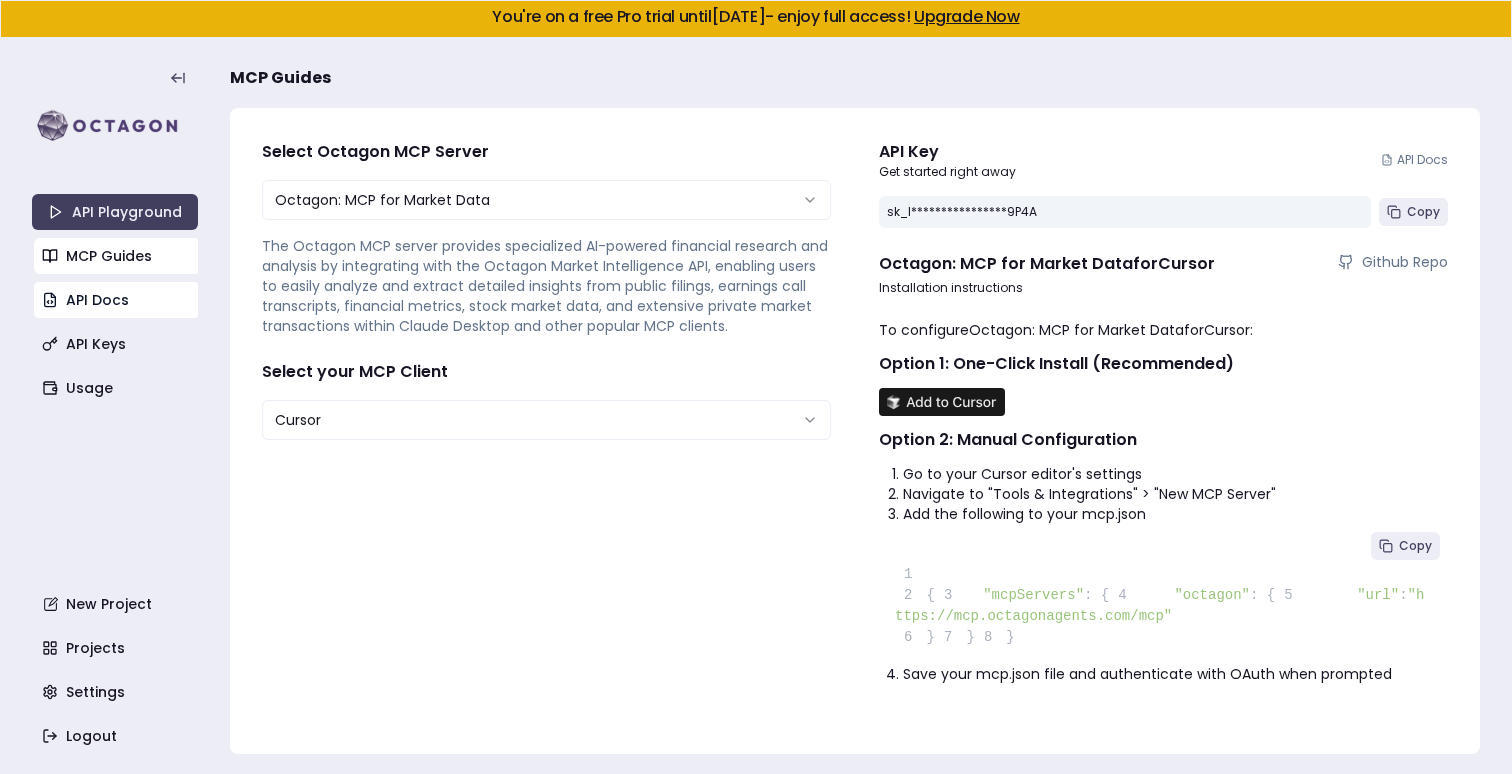 click on "API Docs" at bounding box center [117, 300] 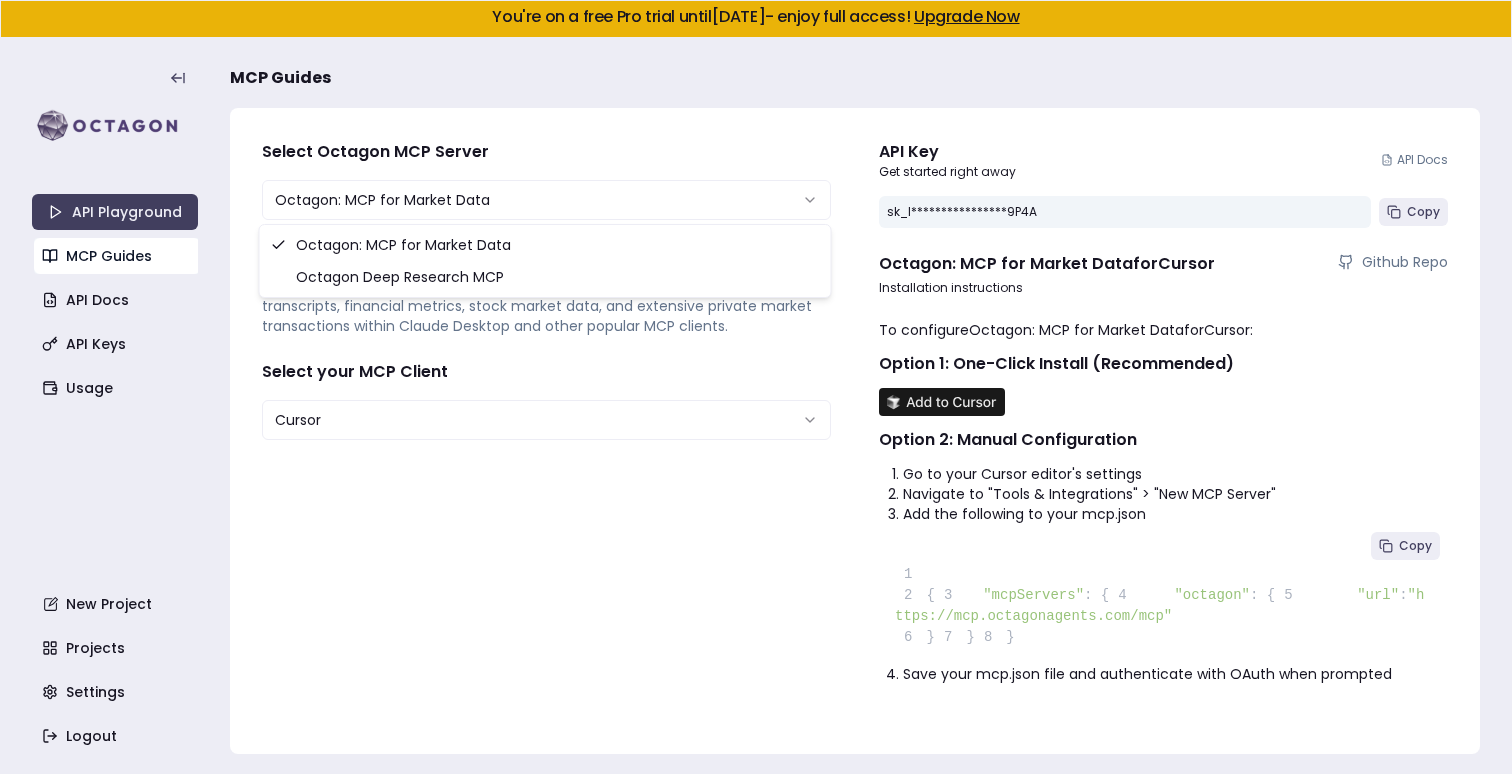 click on "**********" at bounding box center [756, 387] 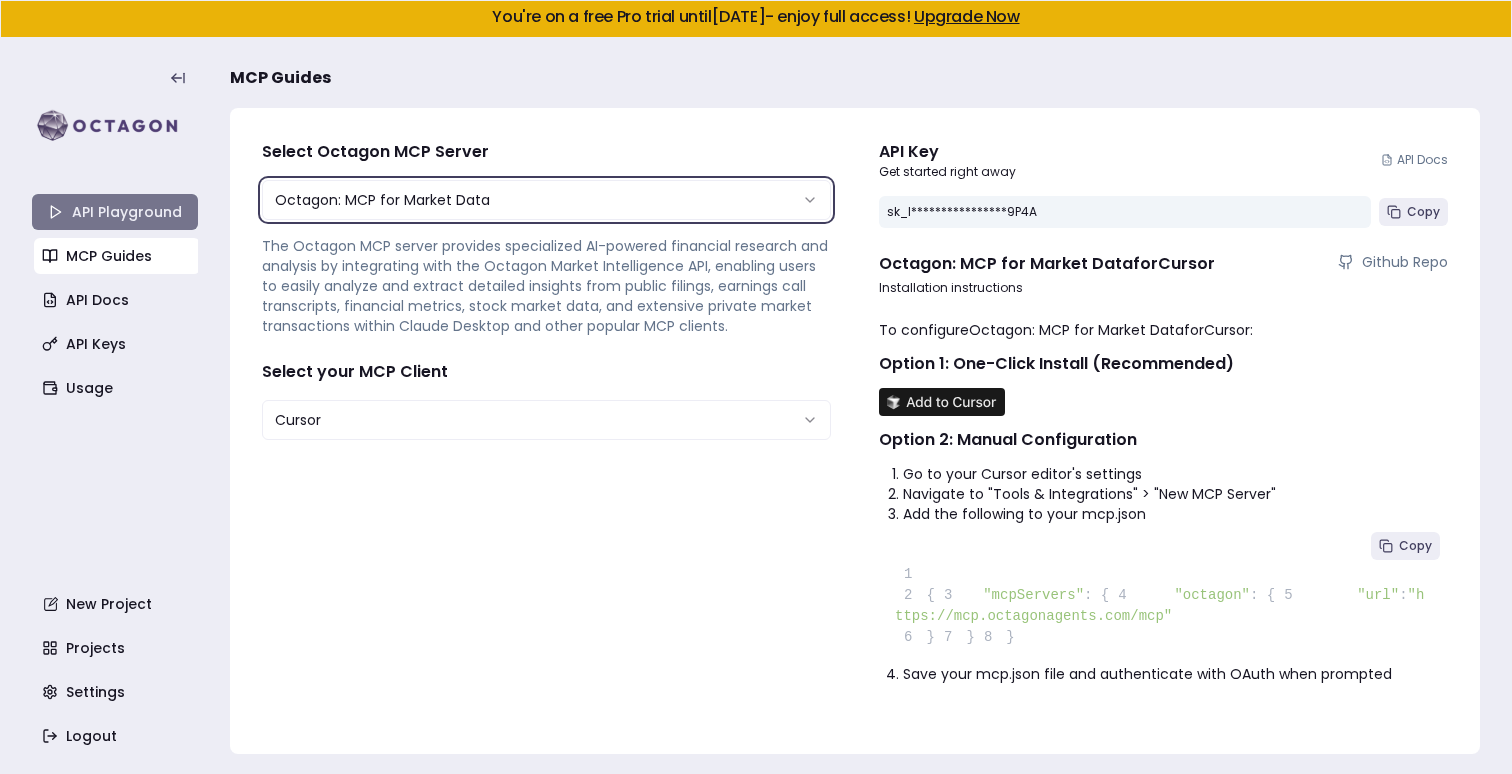 click on "**********" at bounding box center (756, 387) 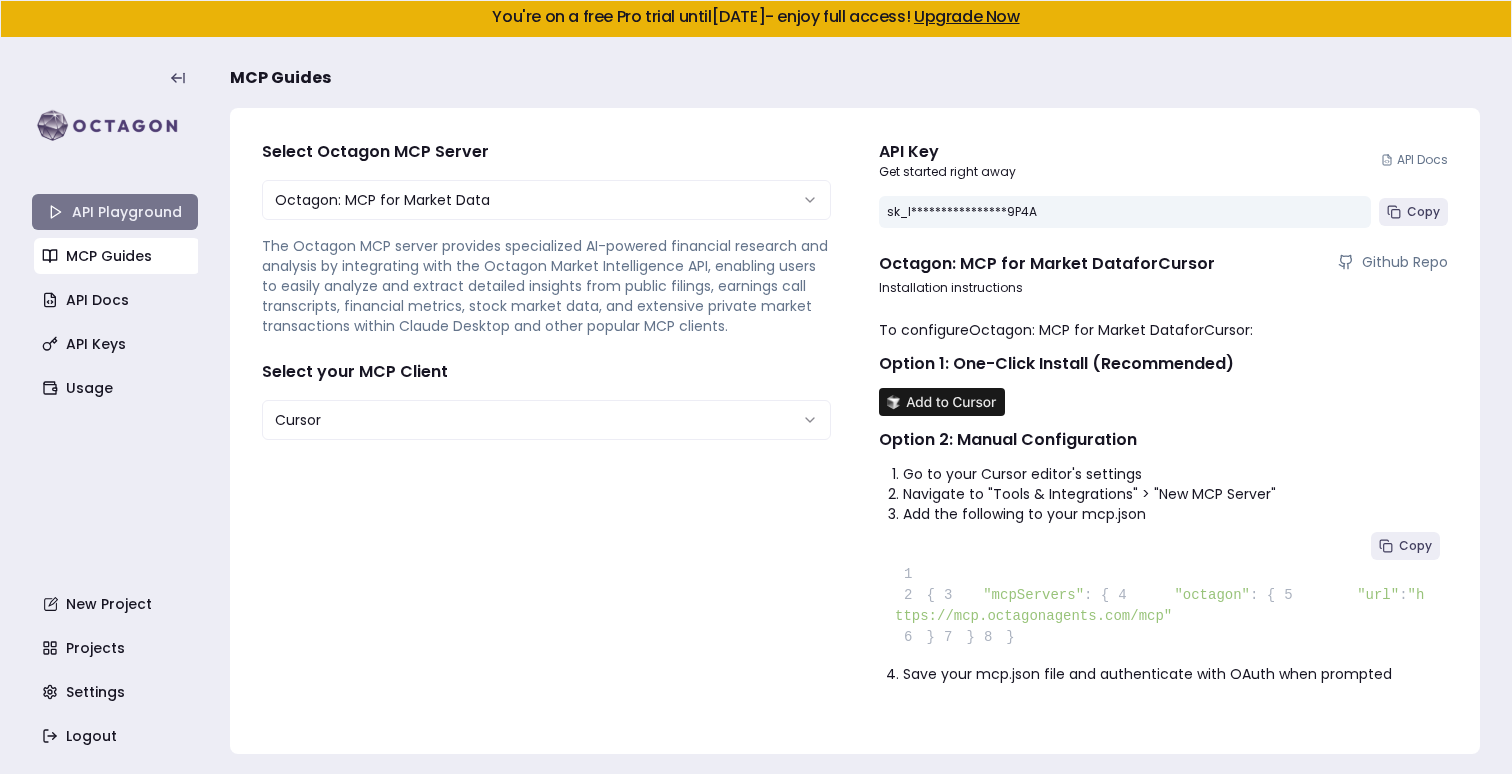 click on "API Playground" at bounding box center [115, 212] 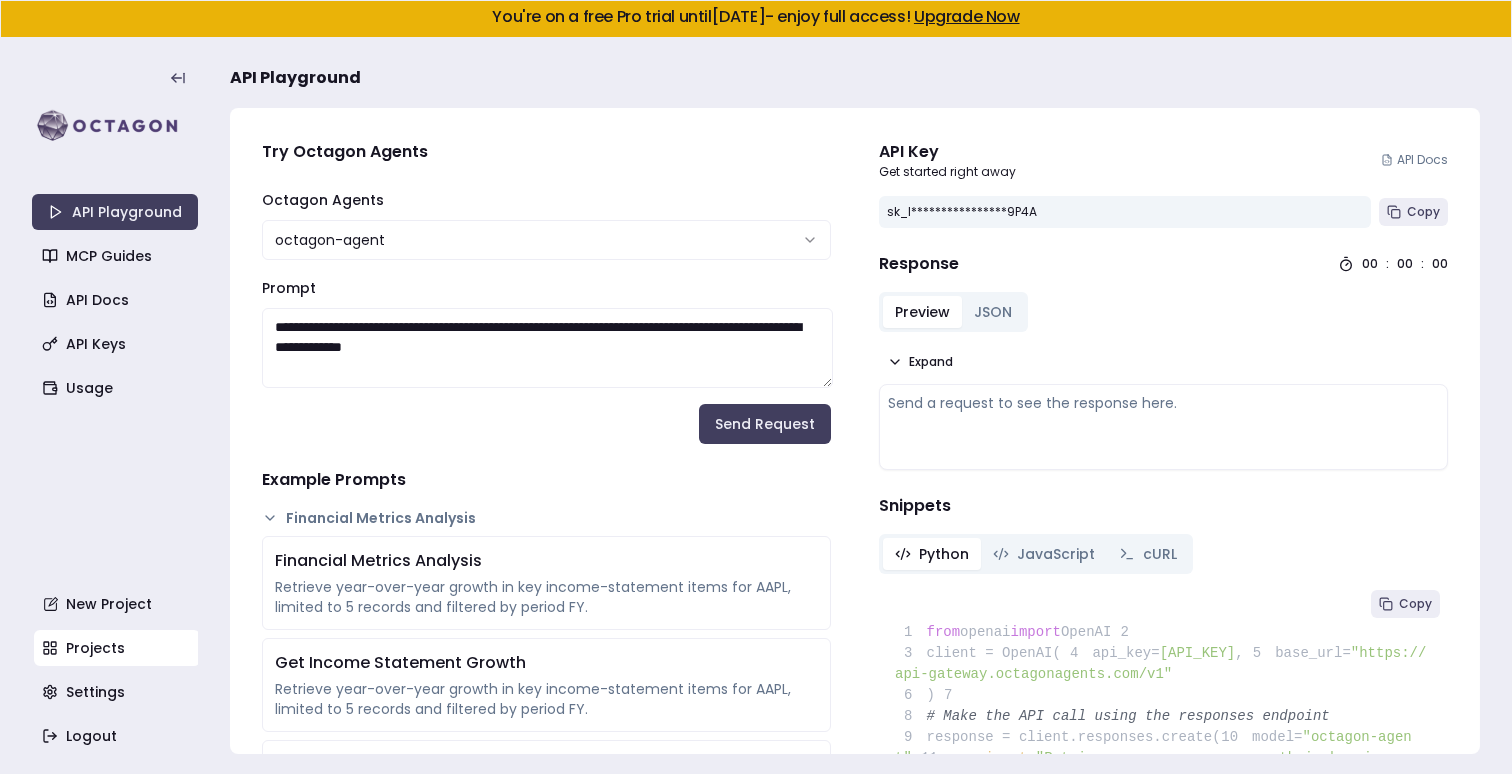 click on "Projects" at bounding box center (117, 648) 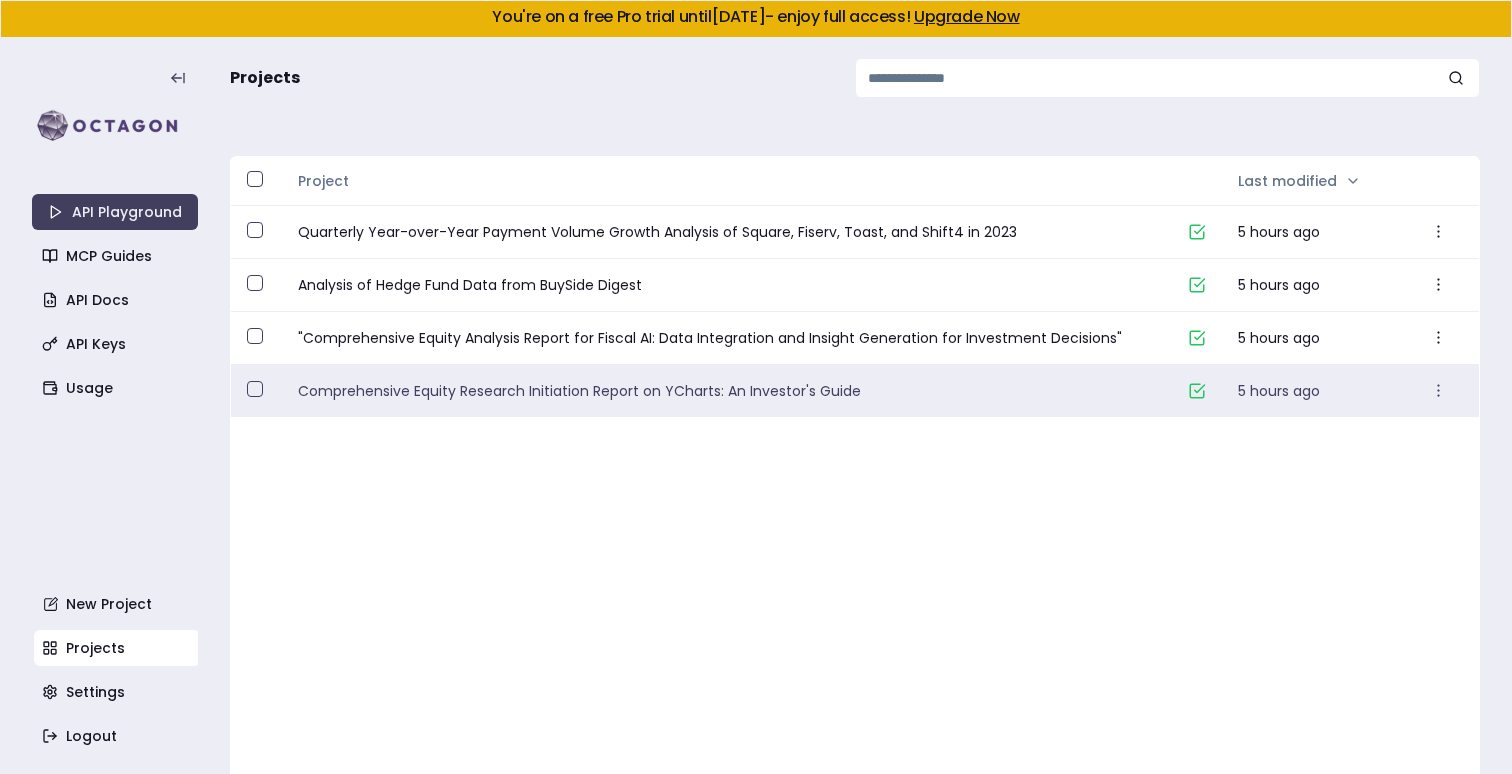 click on "Comprehensive Equity Research Initiation Report on YCharts: An Investor's Guide" at bounding box center [735, 391] 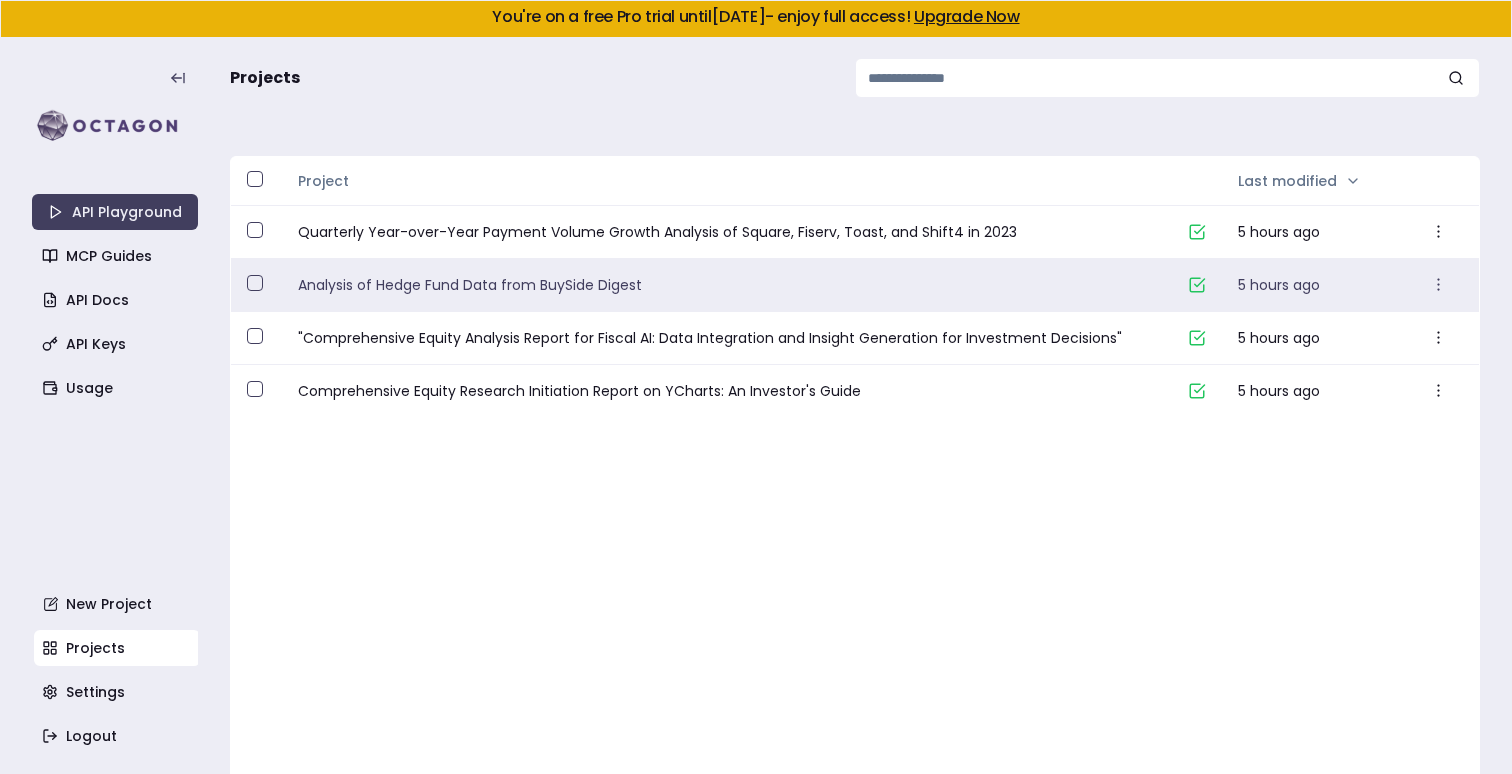 click on "Analysis of Hedge Fund Data from BuySide Digest" at bounding box center (735, 285) 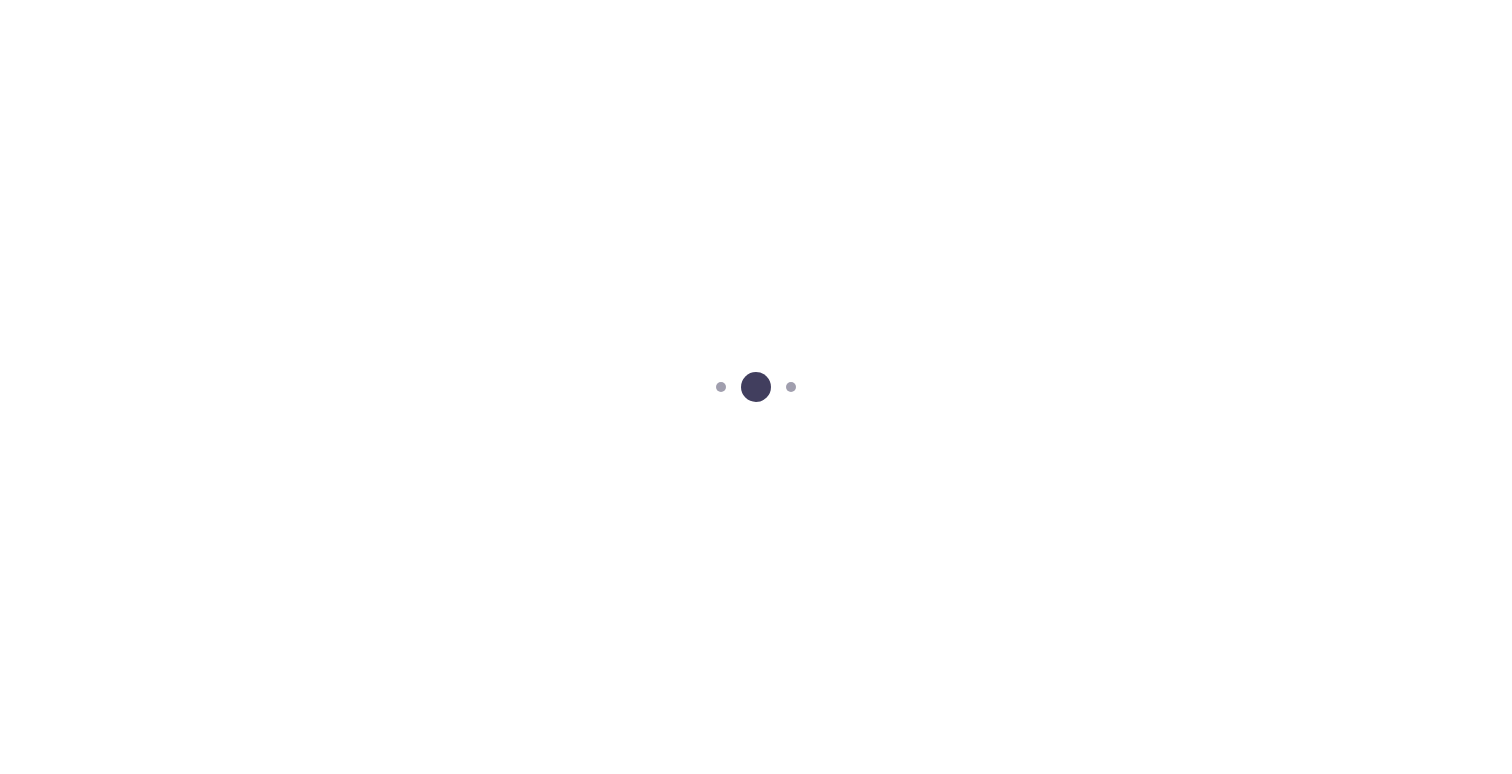 click at bounding box center [756, 387] 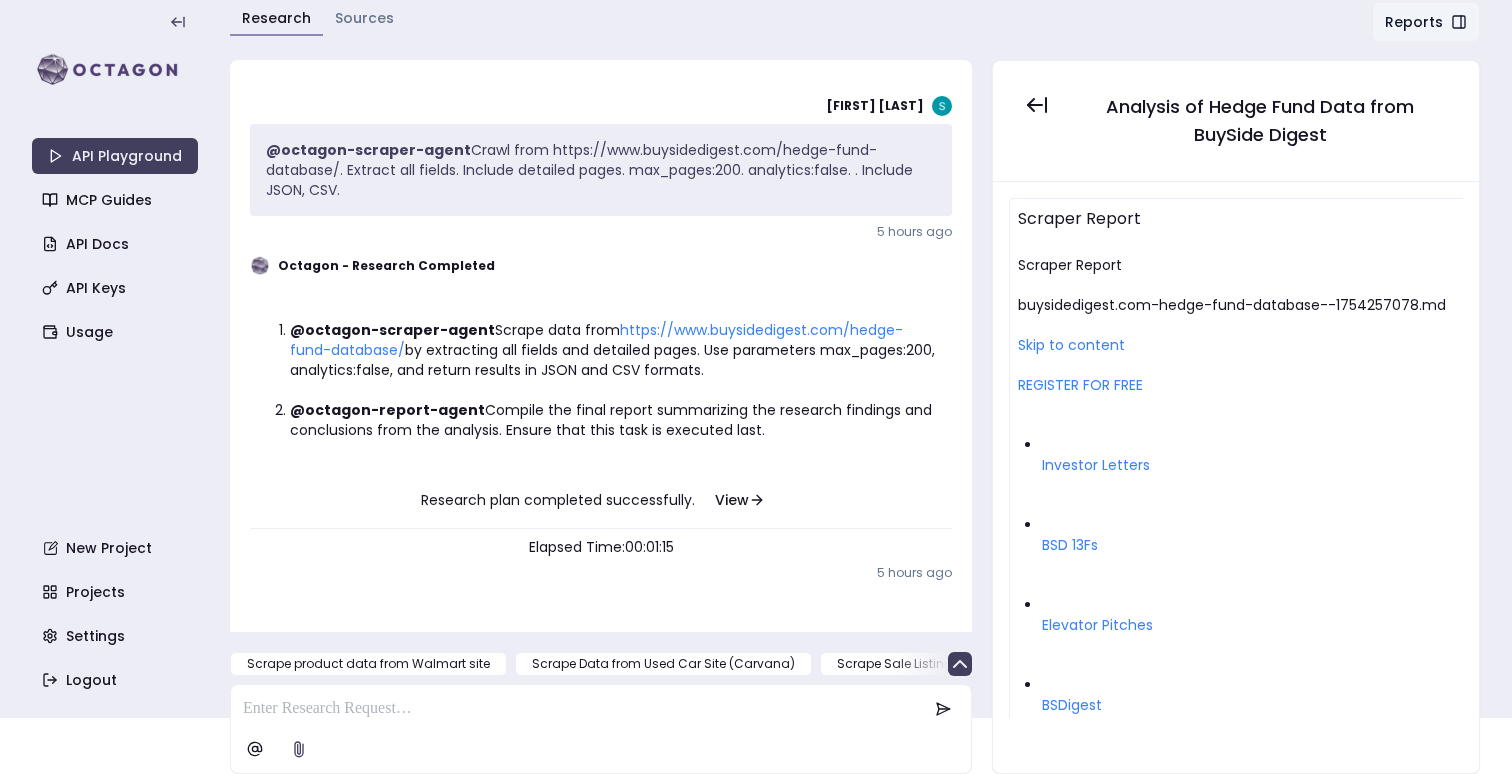 scroll, scrollTop: 367, scrollLeft: 0, axis: vertical 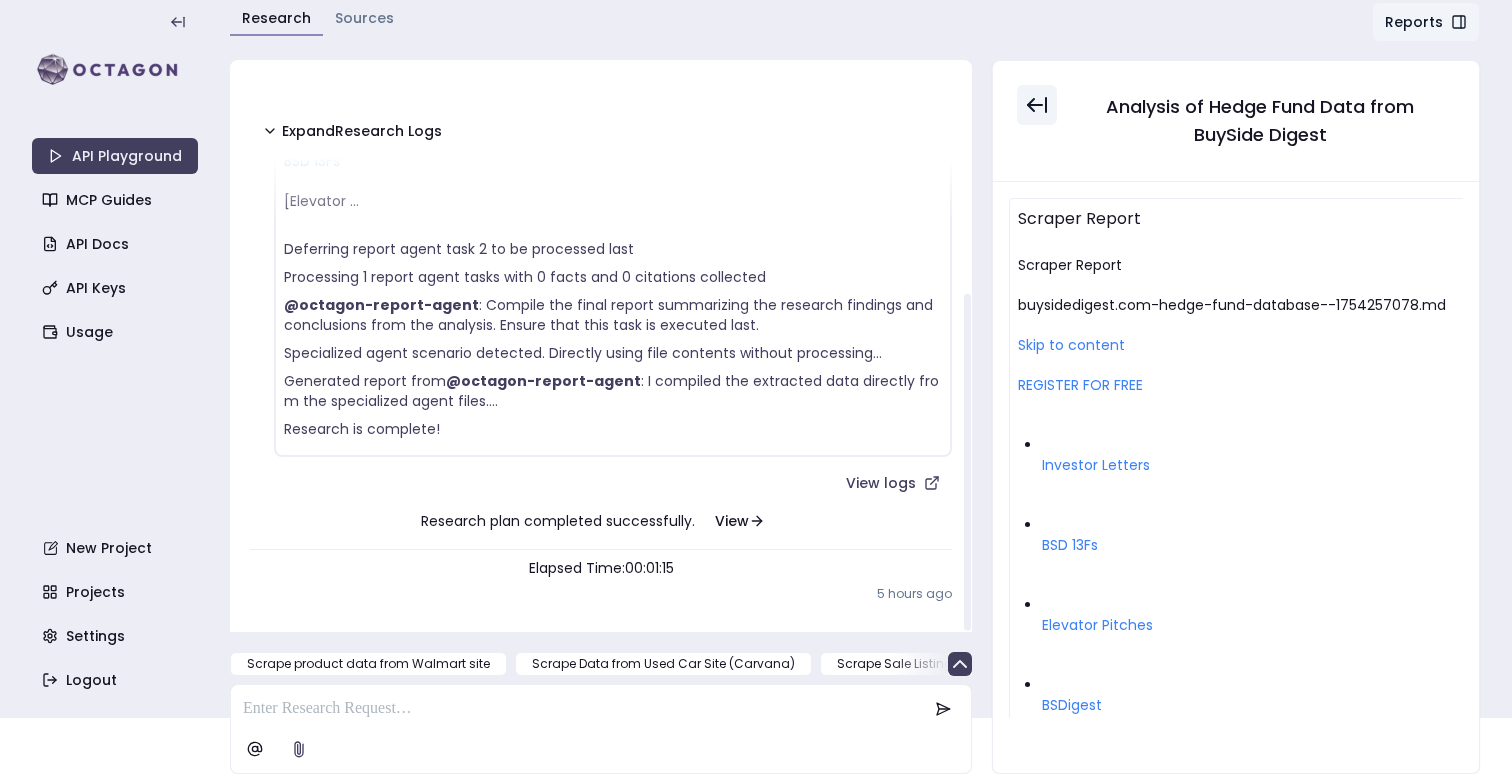 click 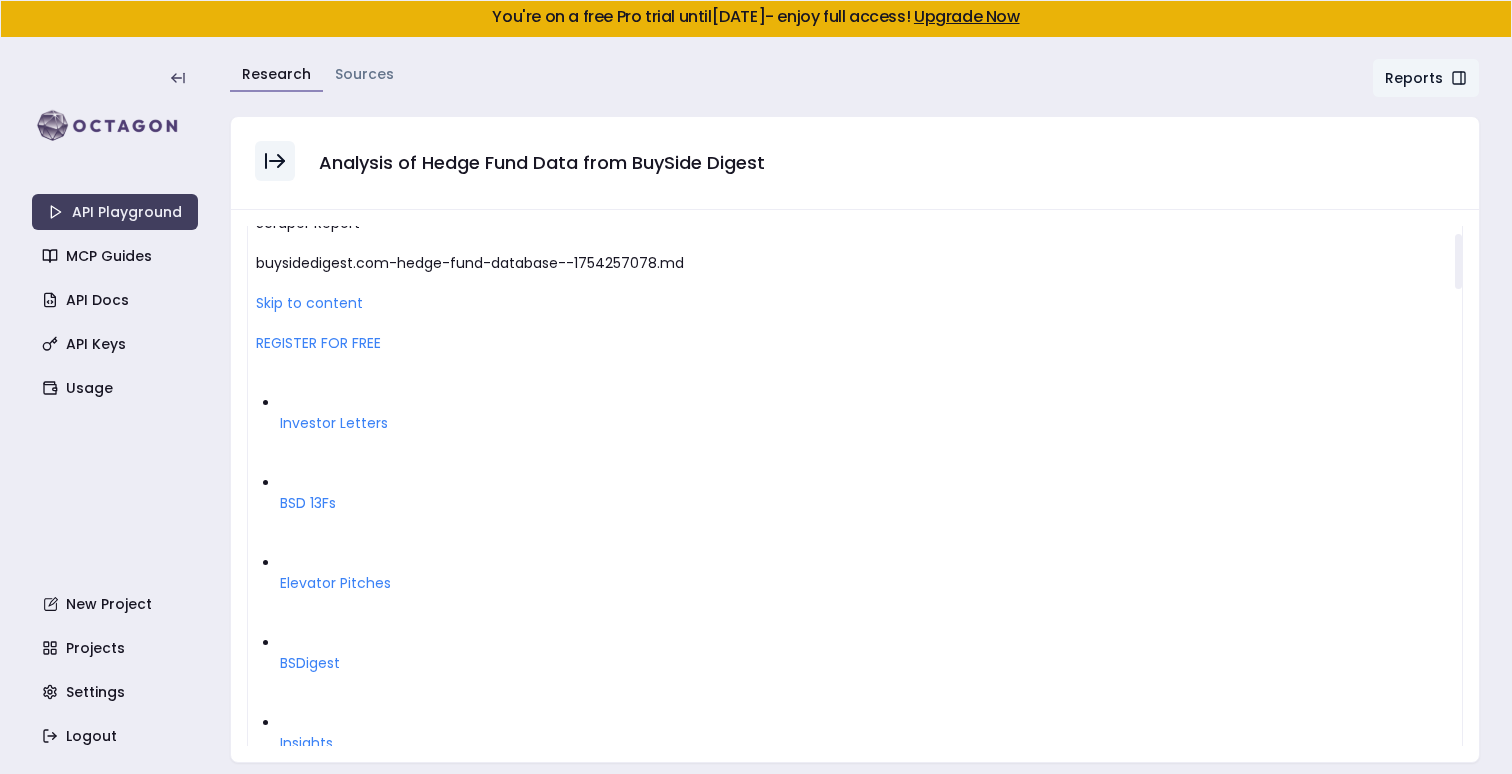 scroll, scrollTop: 71, scrollLeft: 0, axis: vertical 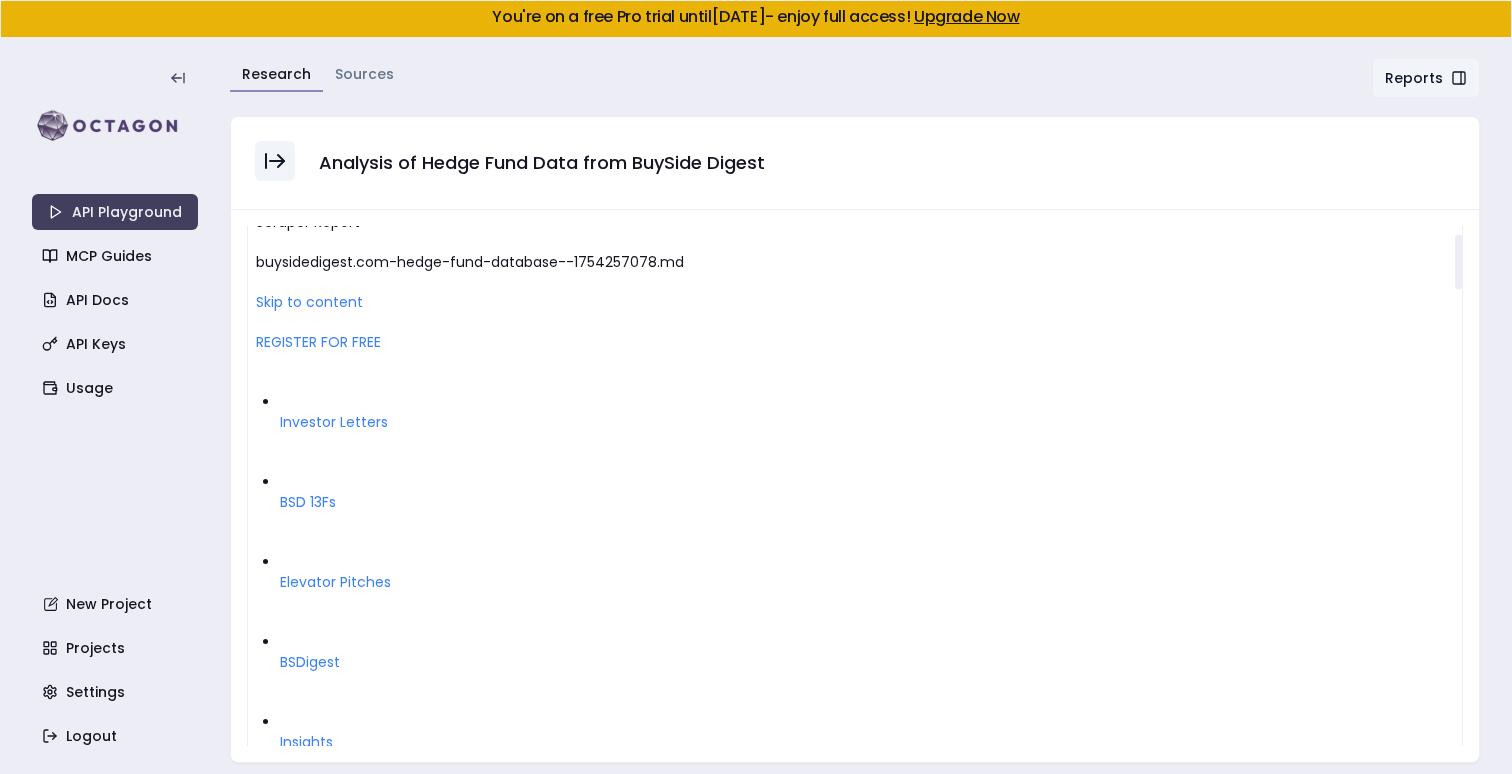 click on "Skip to content" at bounding box center [309, 302] 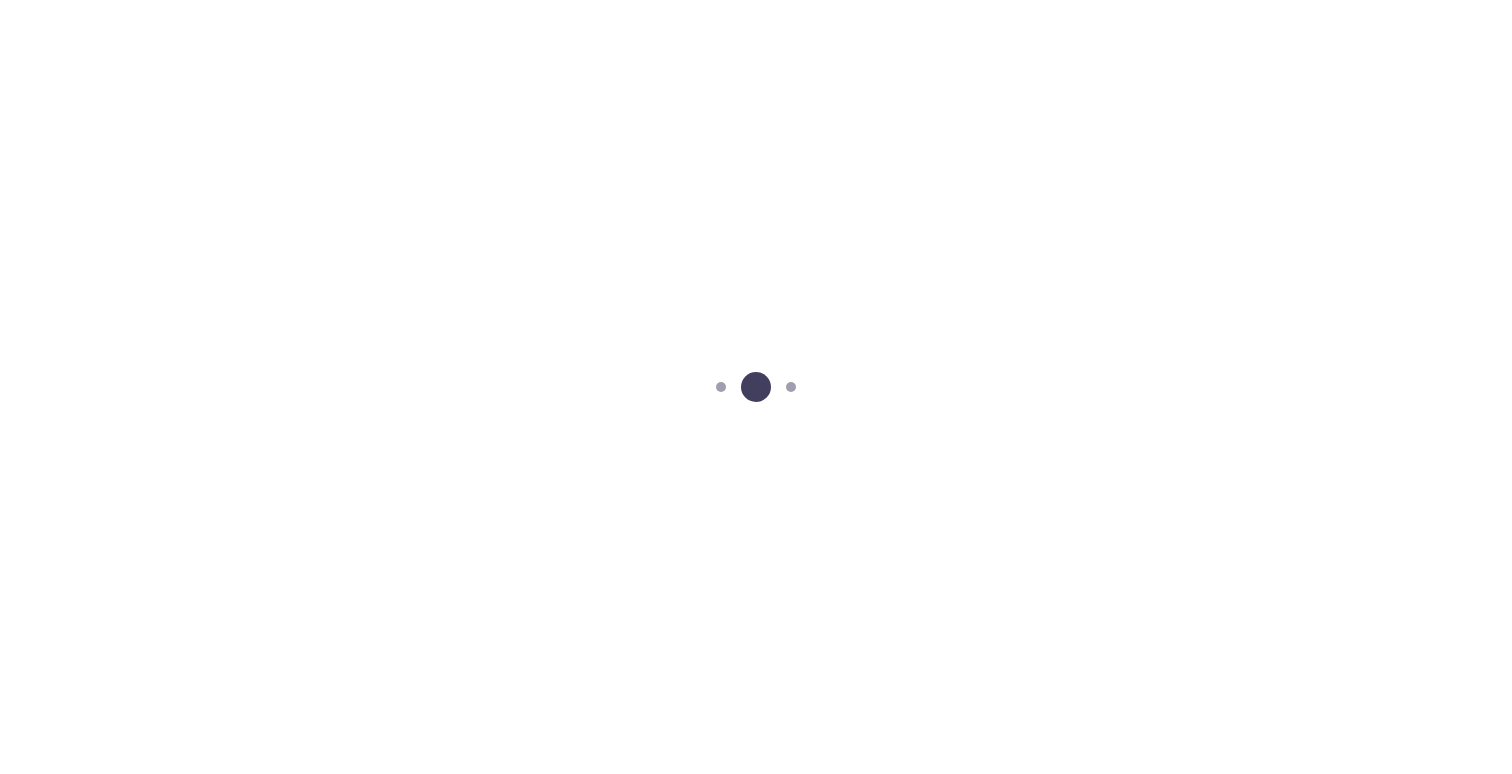 scroll, scrollTop: 0, scrollLeft: 0, axis: both 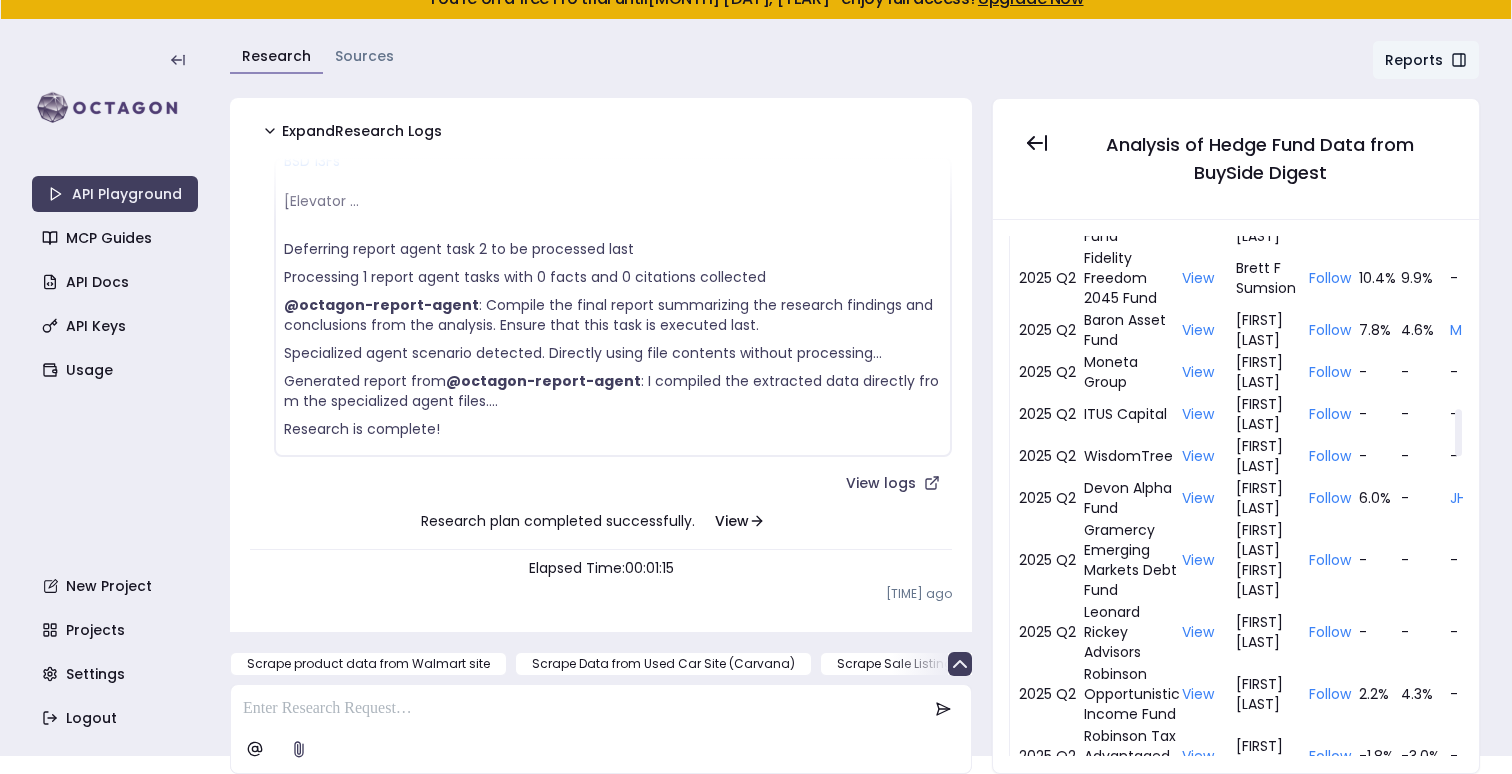 click on "2025 Q2" at bounding box center [1050, 456] 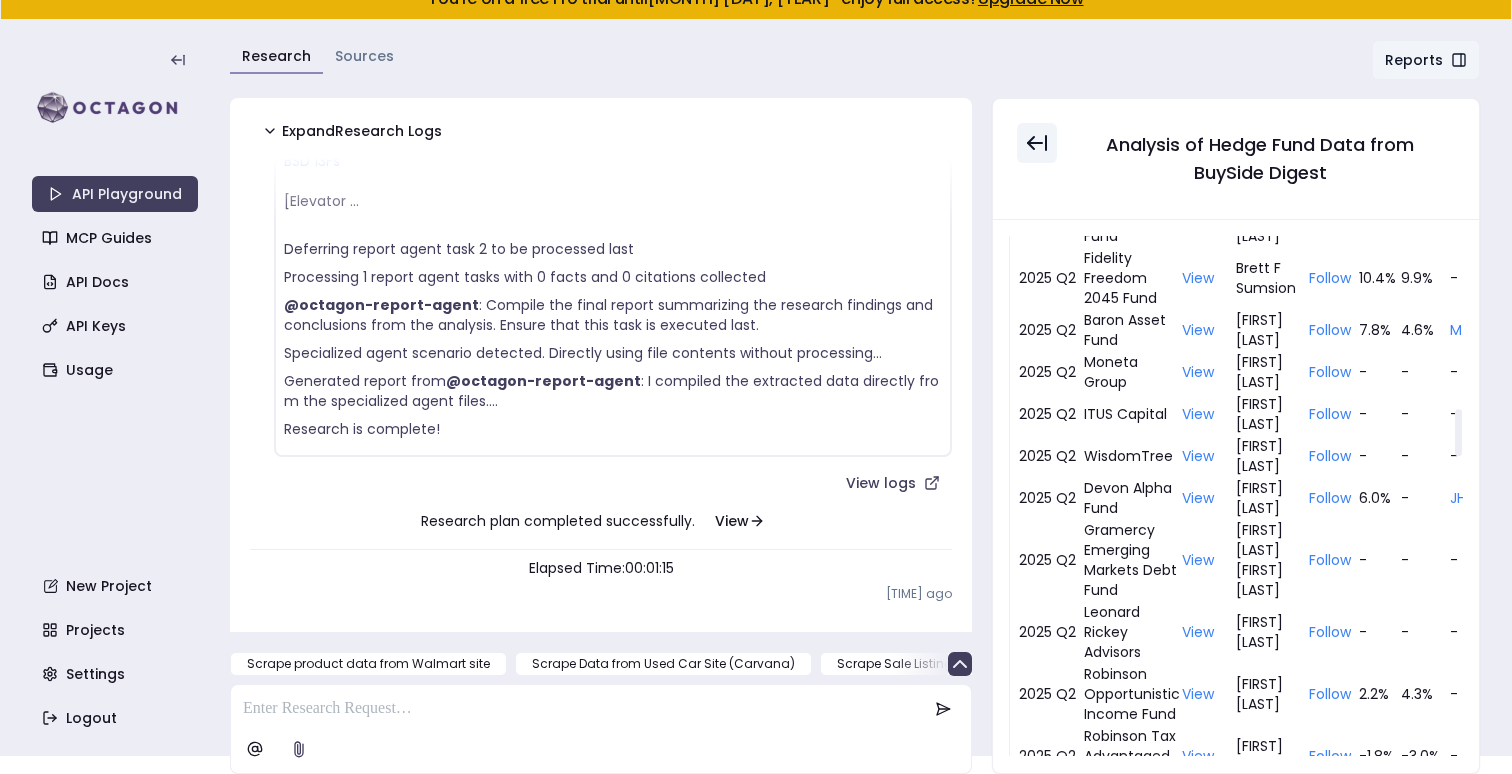 click 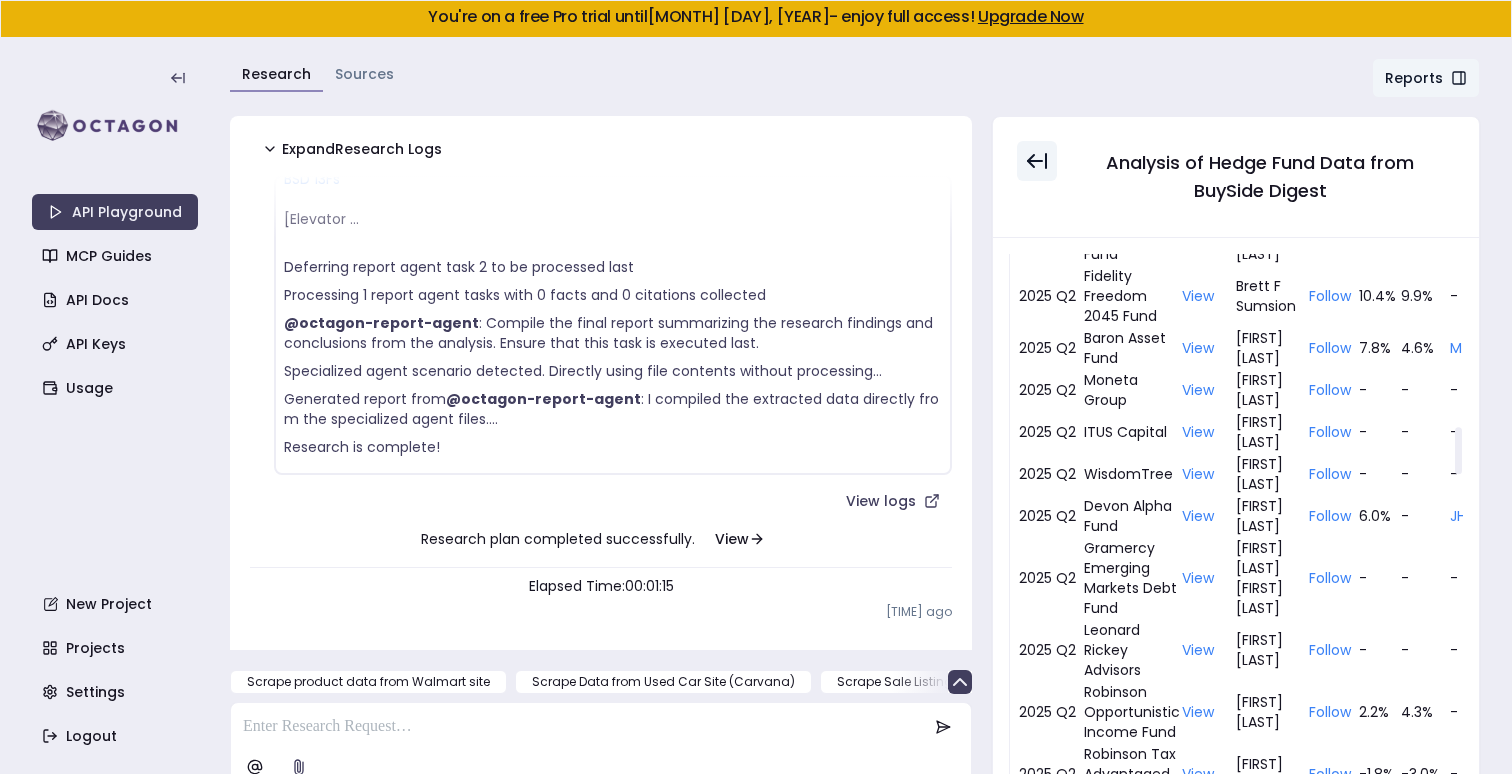 scroll, scrollTop: 1828, scrollLeft: 0, axis: vertical 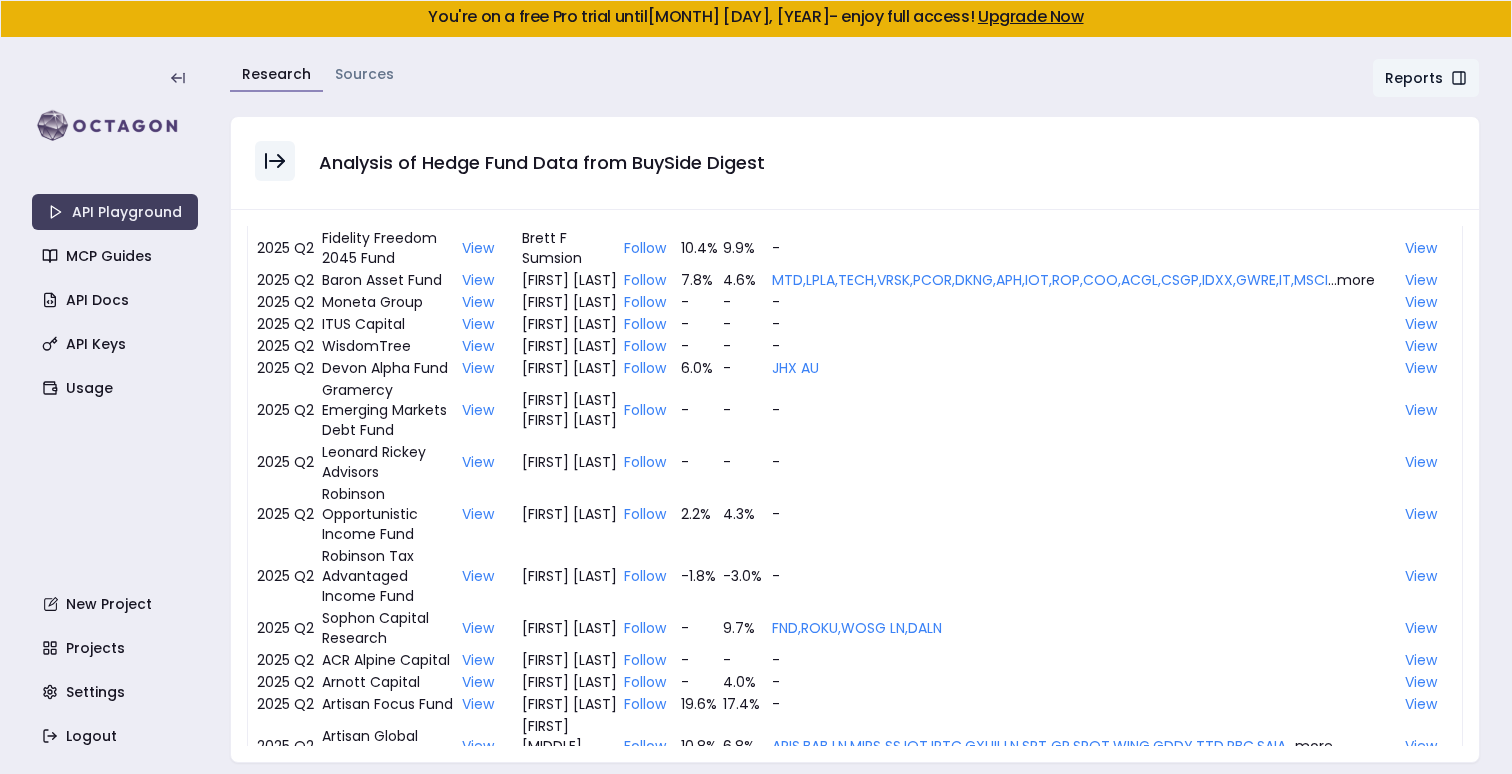 click 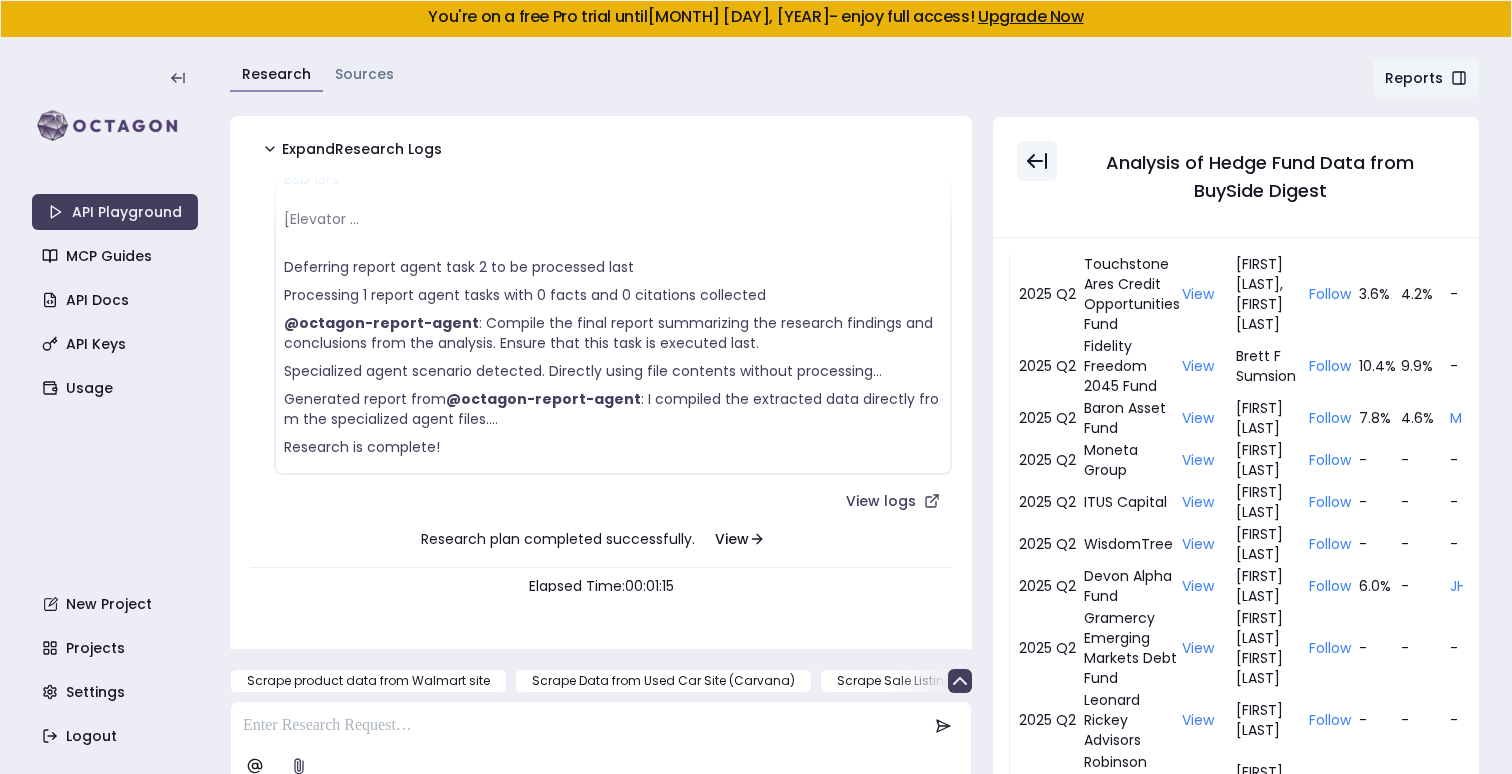 scroll, scrollTop: 197, scrollLeft: 0, axis: vertical 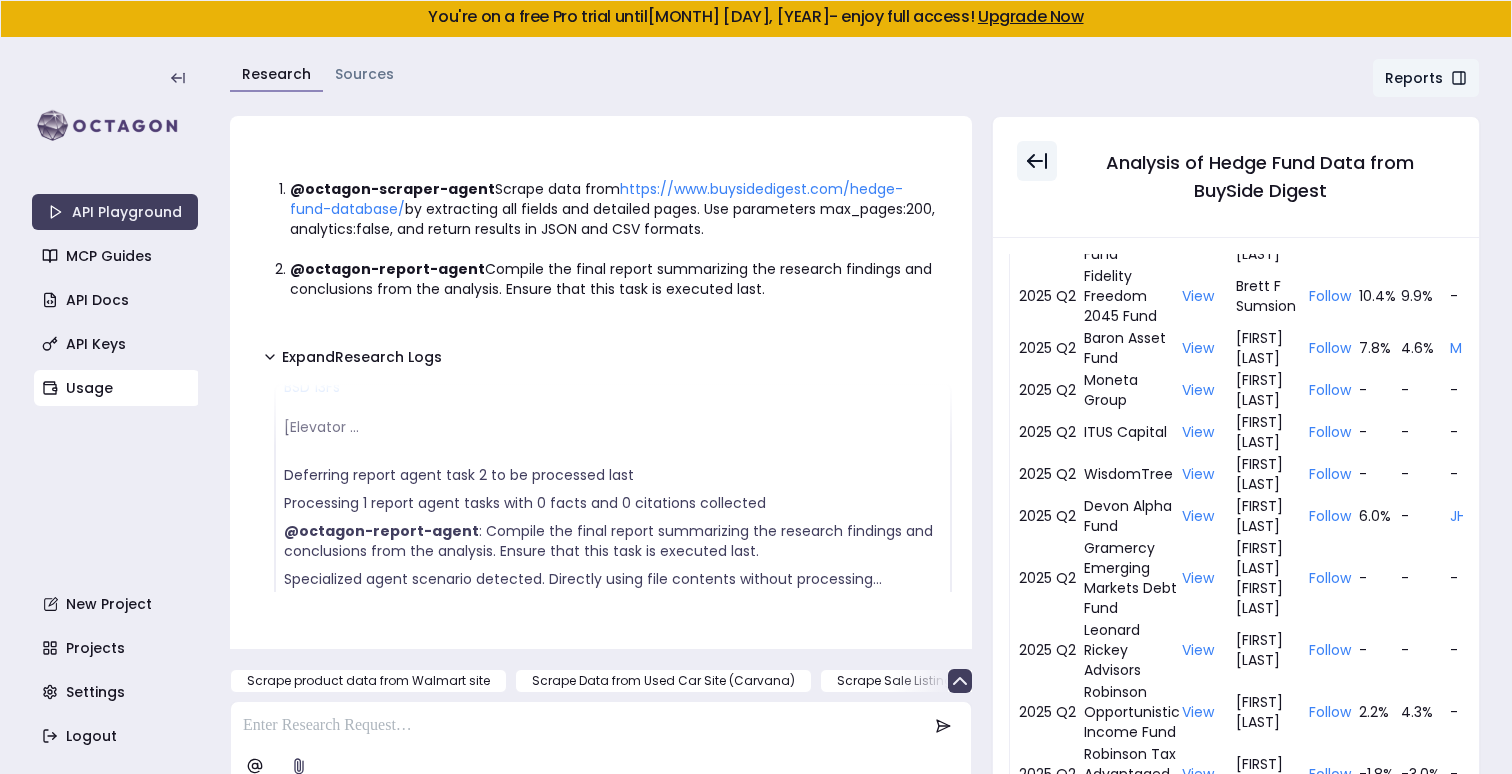 click on "Usage" at bounding box center [117, 388] 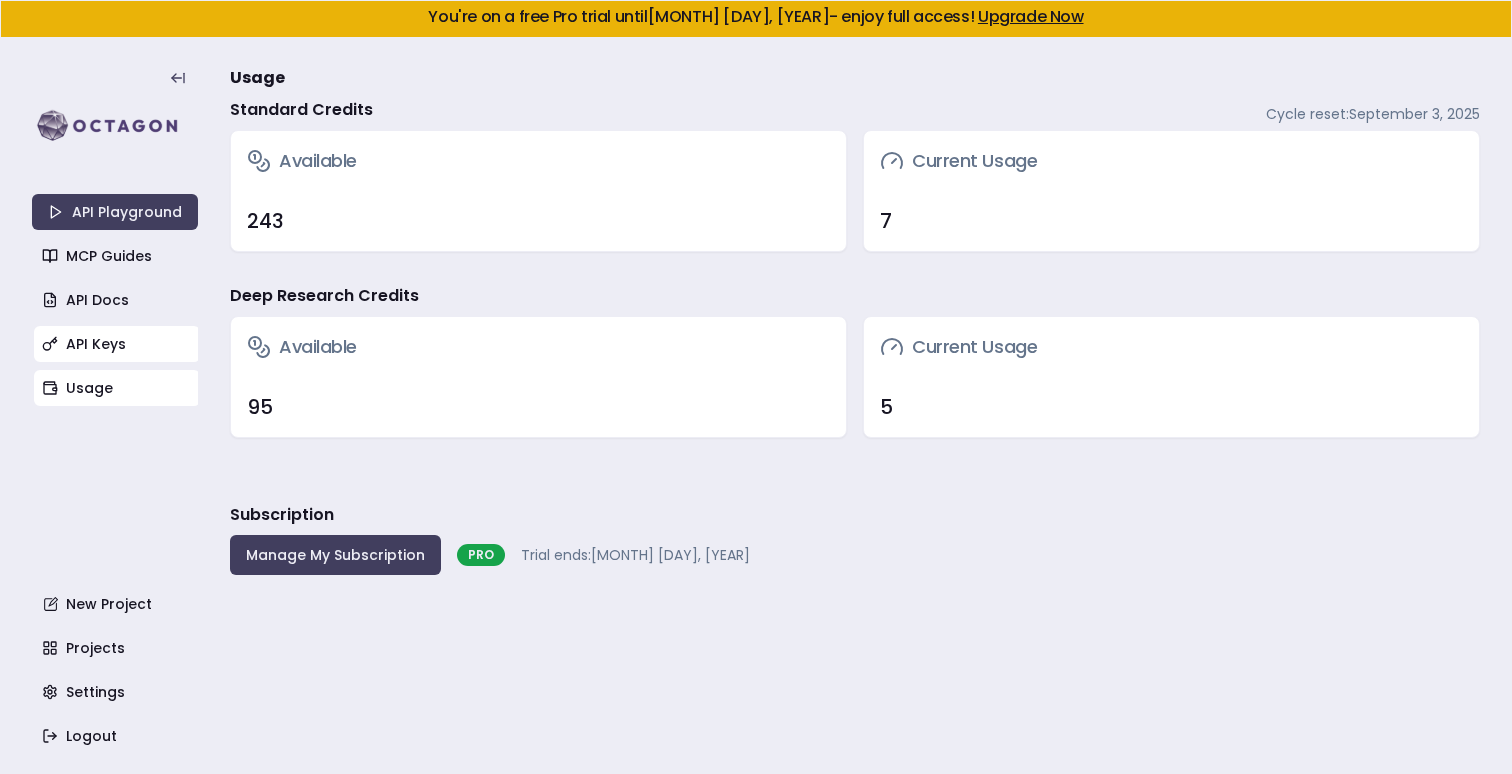 click on "API Keys" at bounding box center (117, 344) 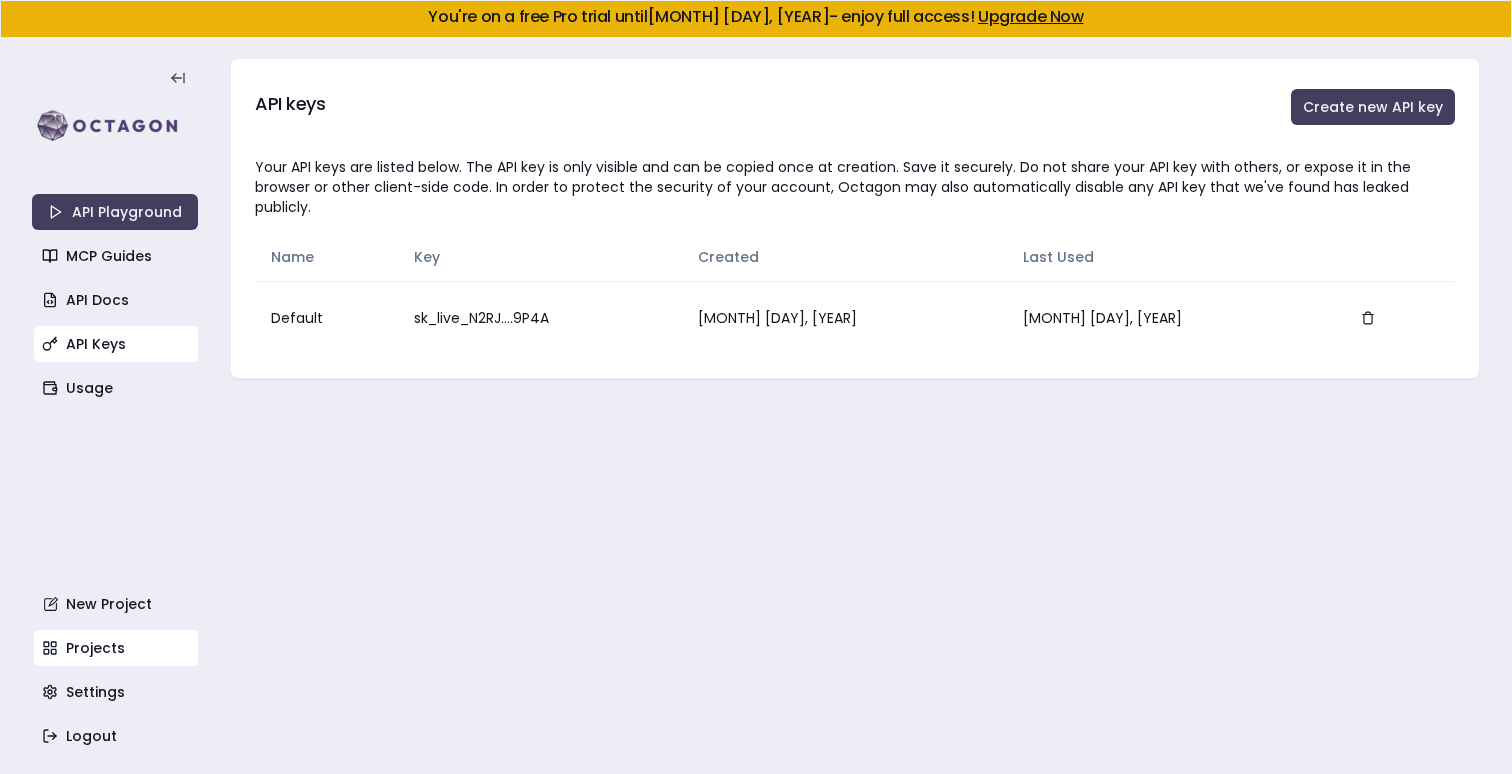 click on "Projects" at bounding box center [117, 648] 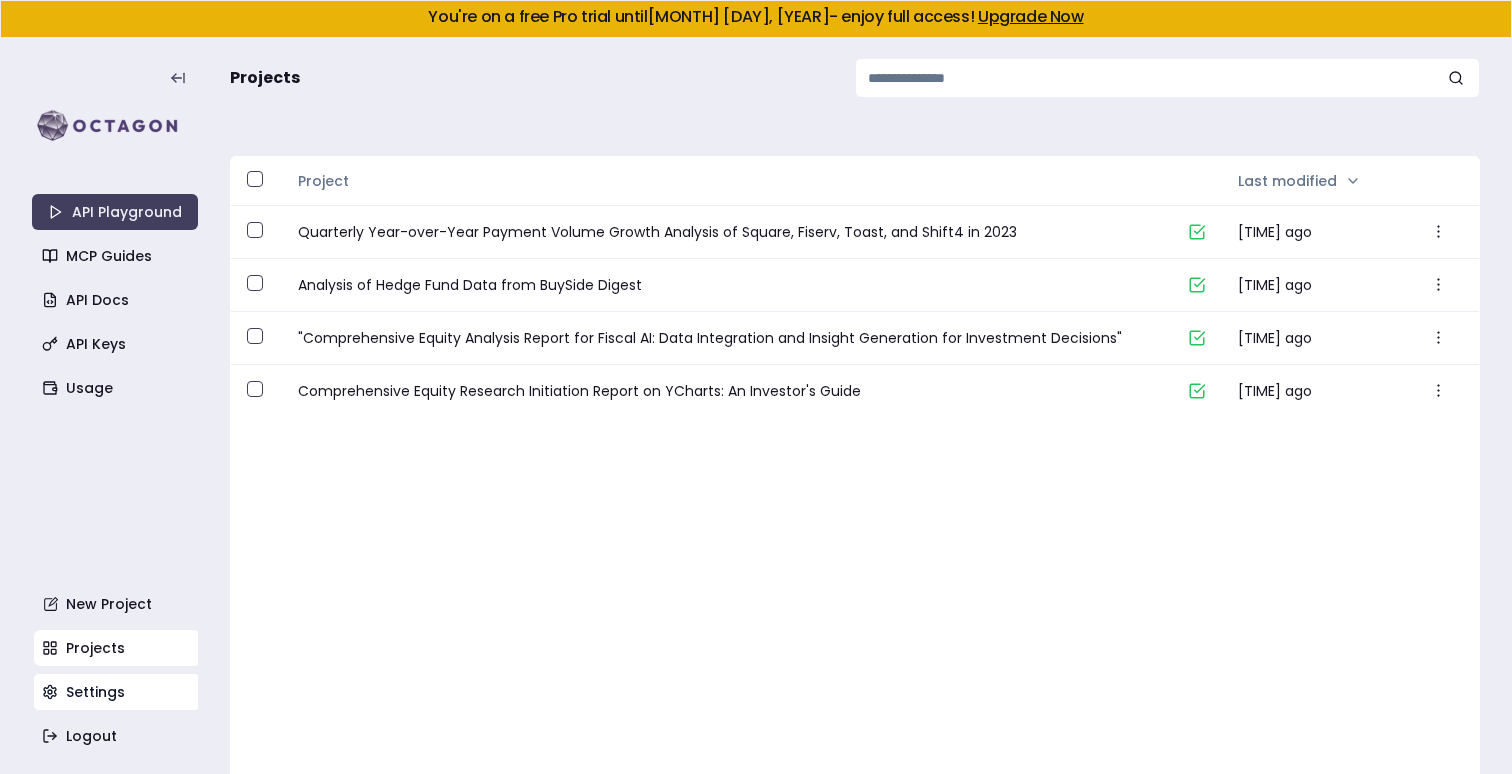 click on "Settings" at bounding box center [117, 692] 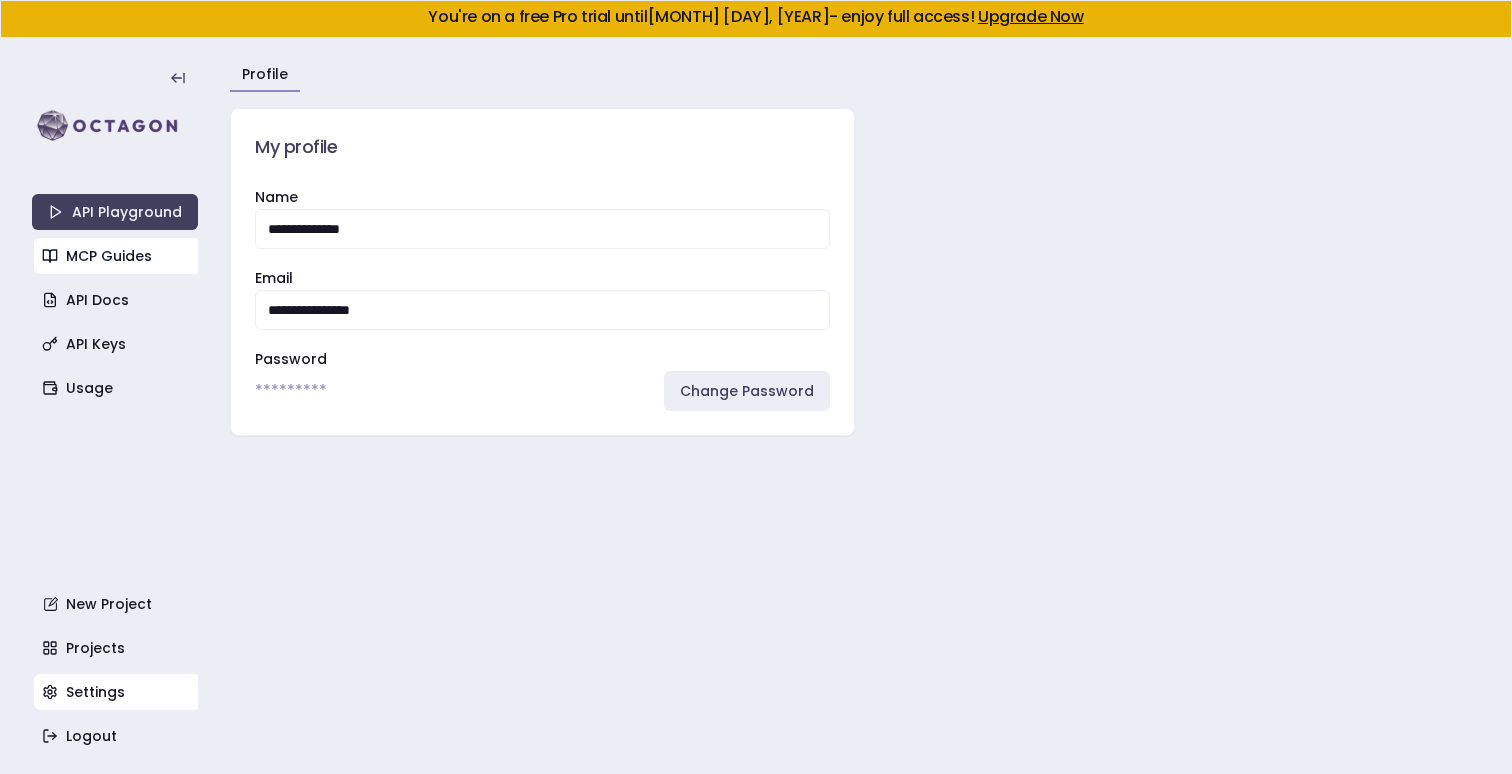click on "MCP Guides" at bounding box center (117, 256) 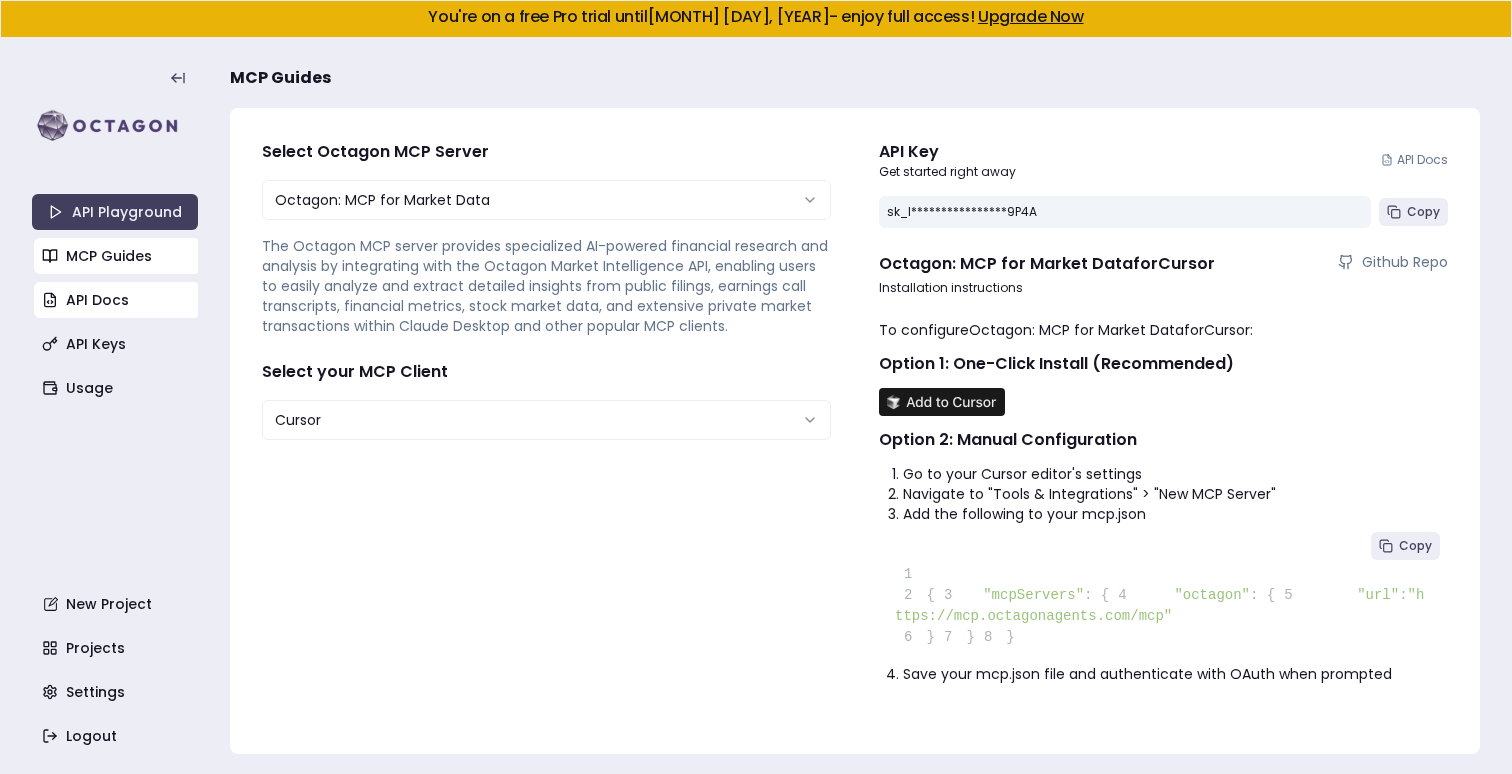 click on "API Docs" at bounding box center (117, 300) 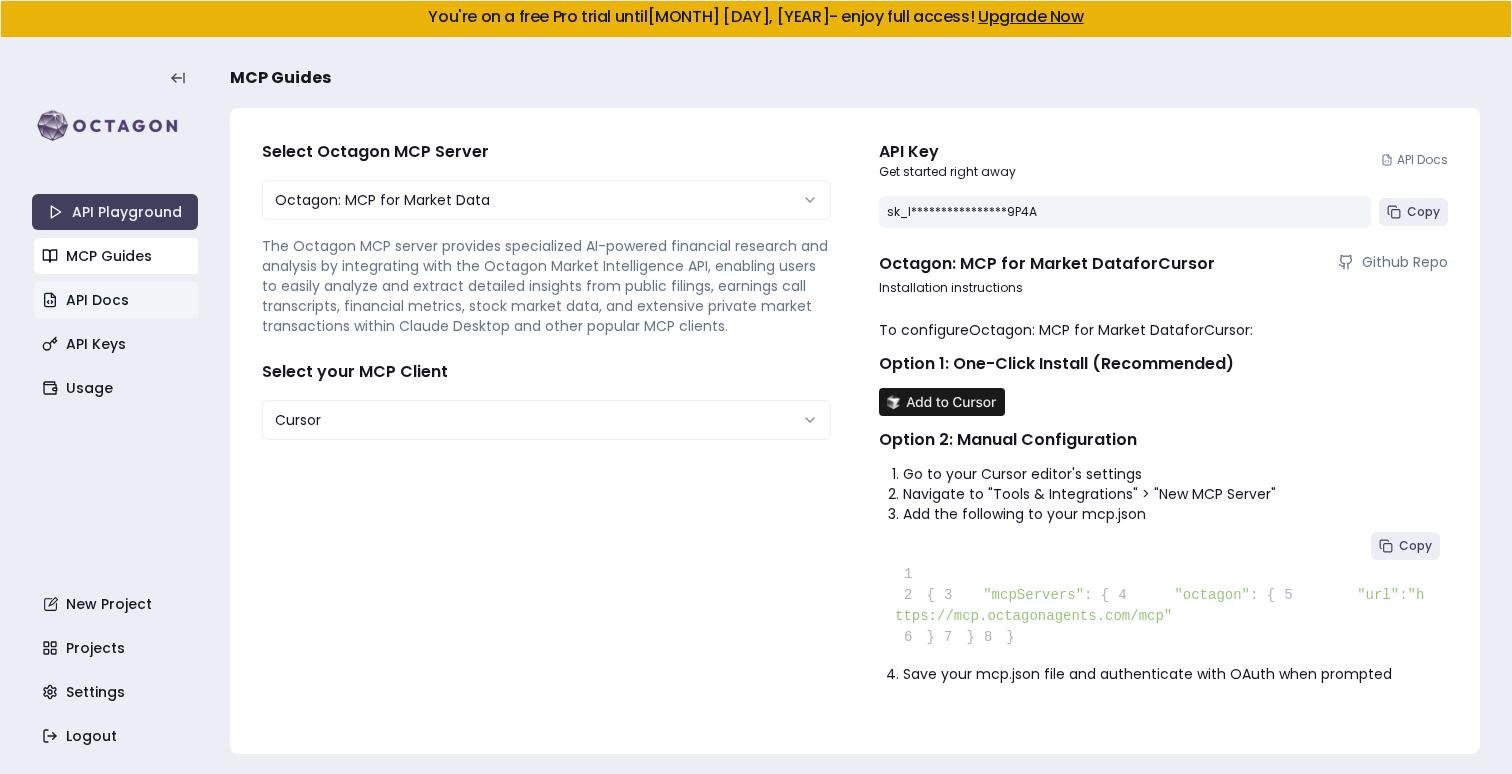 scroll, scrollTop: 0, scrollLeft: 0, axis: both 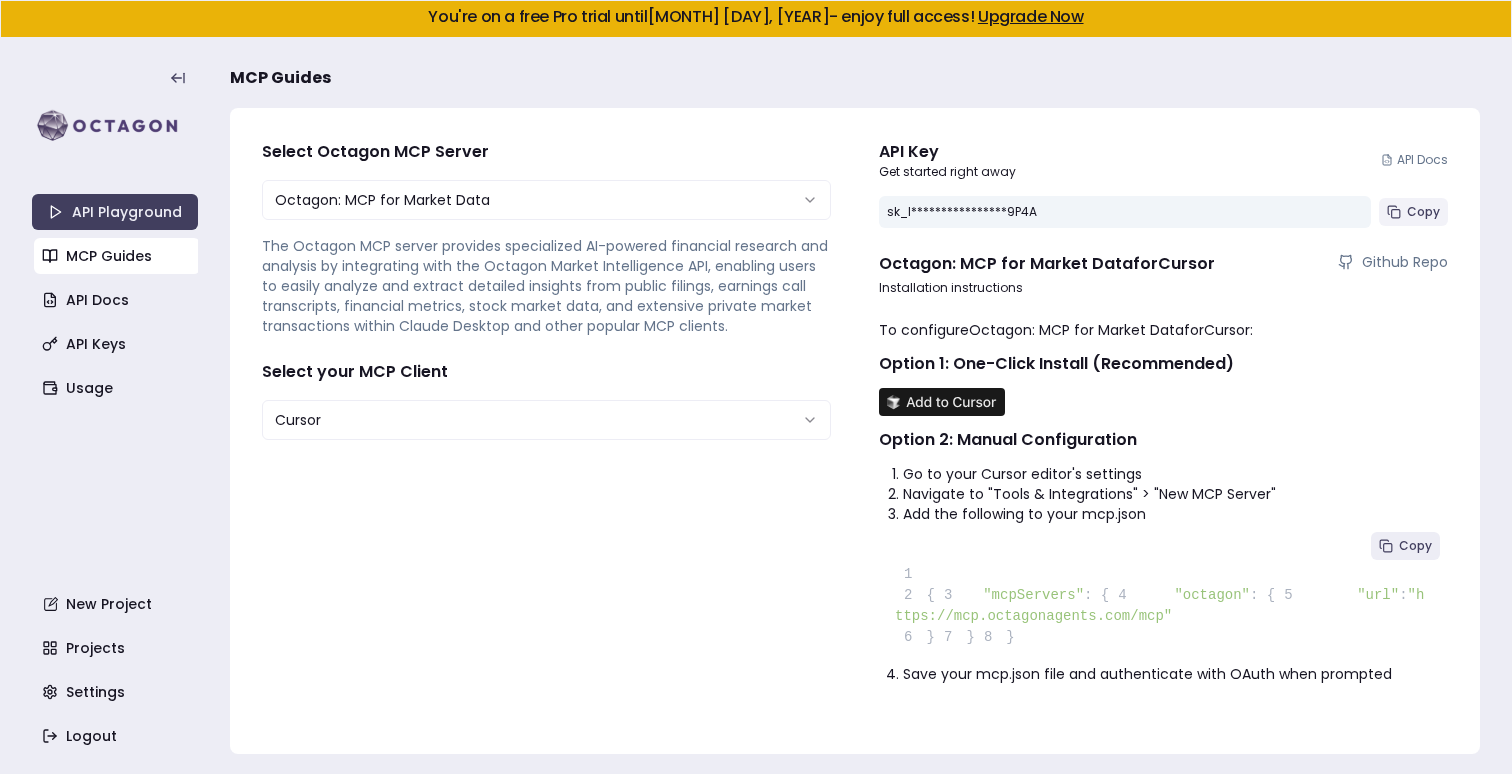 click on "Copy" at bounding box center [1413, 212] 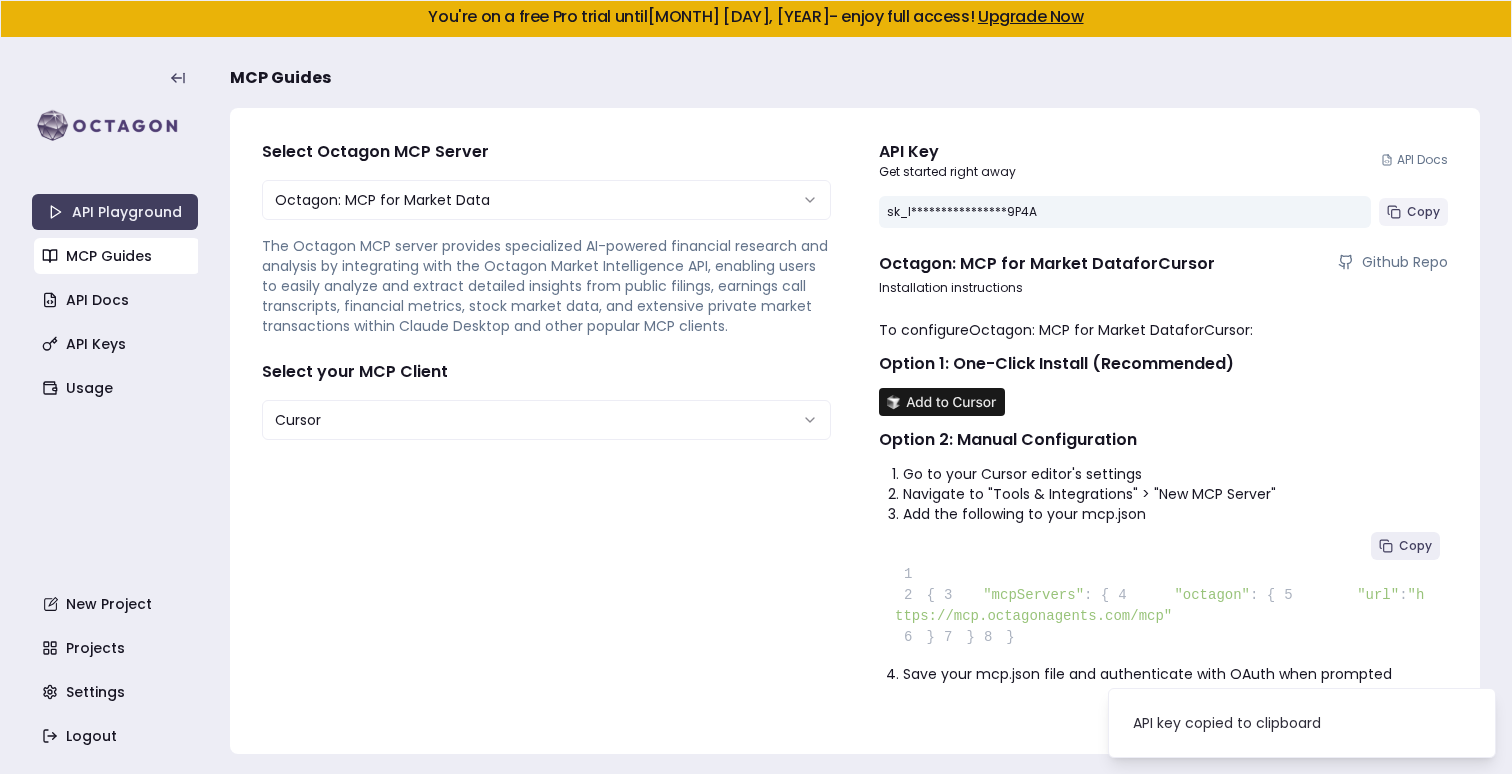 type 